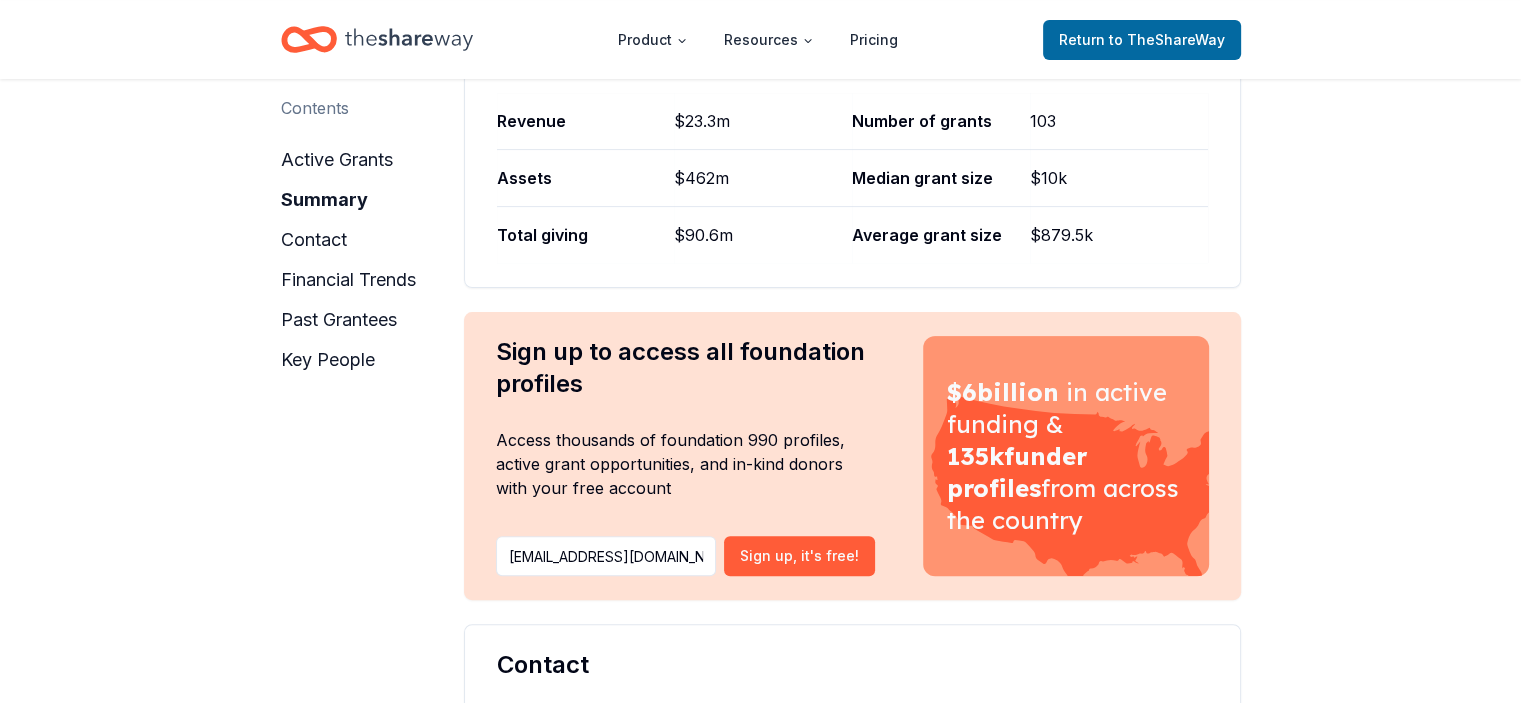 scroll, scrollTop: 497, scrollLeft: 0, axis: vertical 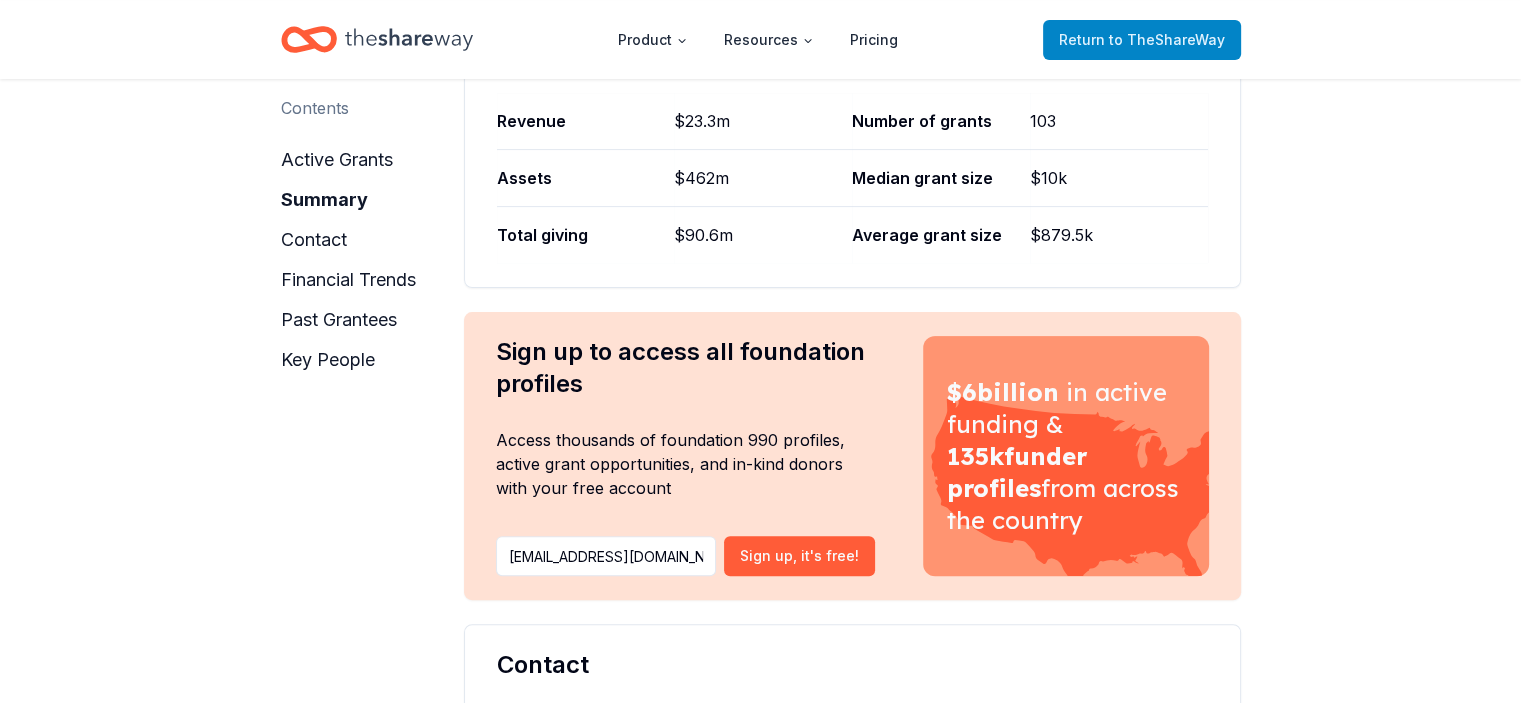 click on "Return to TheShareWay" at bounding box center [1142, 40] 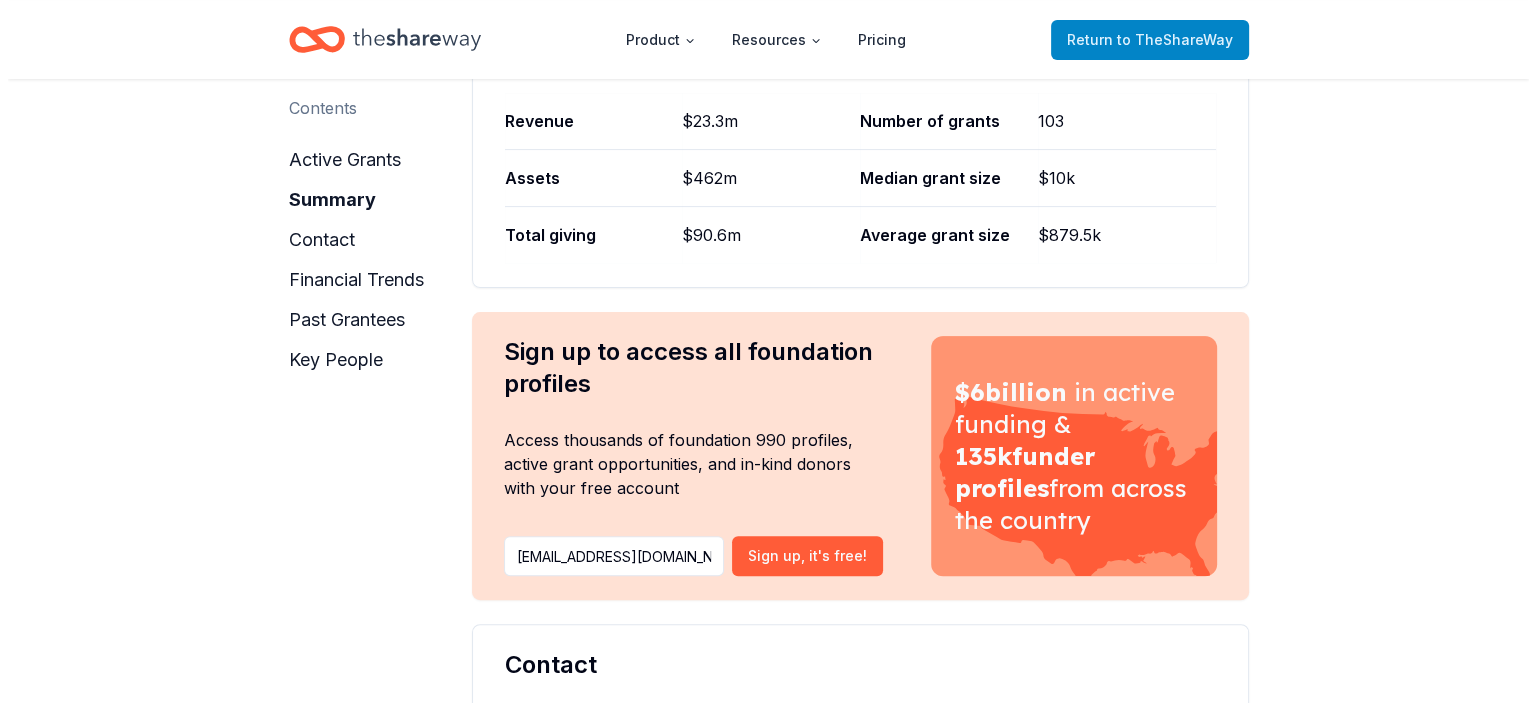 scroll, scrollTop: 0, scrollLeft: 0, axis: both 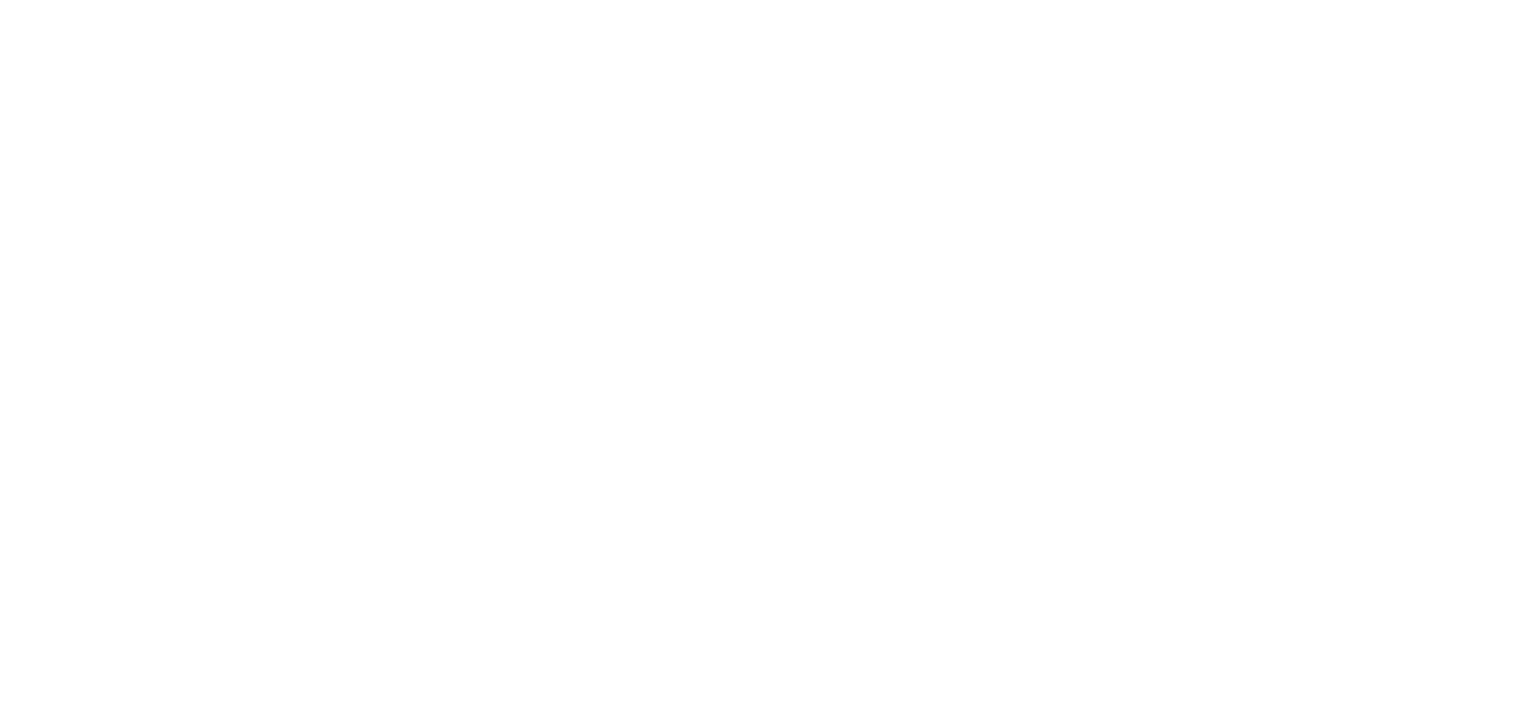 click on "$100m" at bounding box center [768, 351] 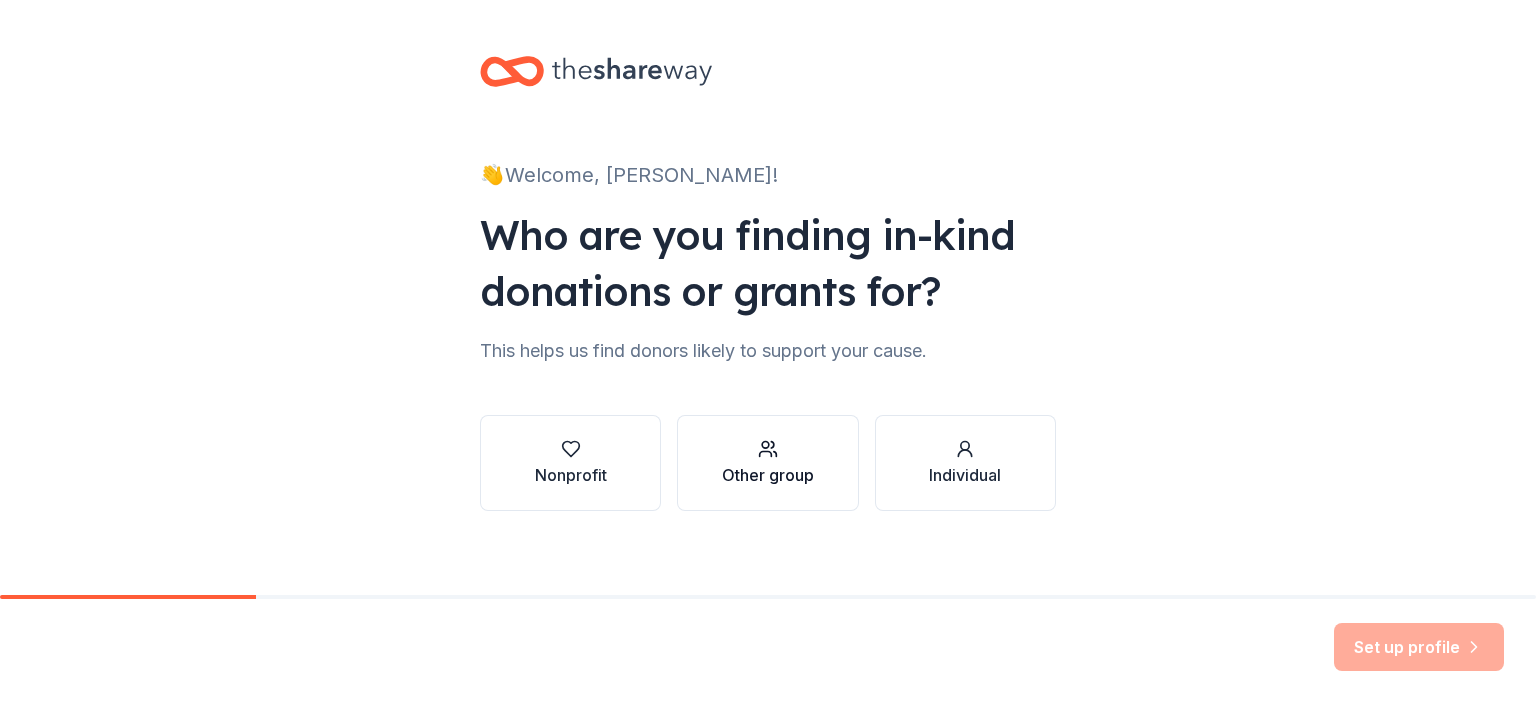 click on "Other group" at bounding box center (768, 463) 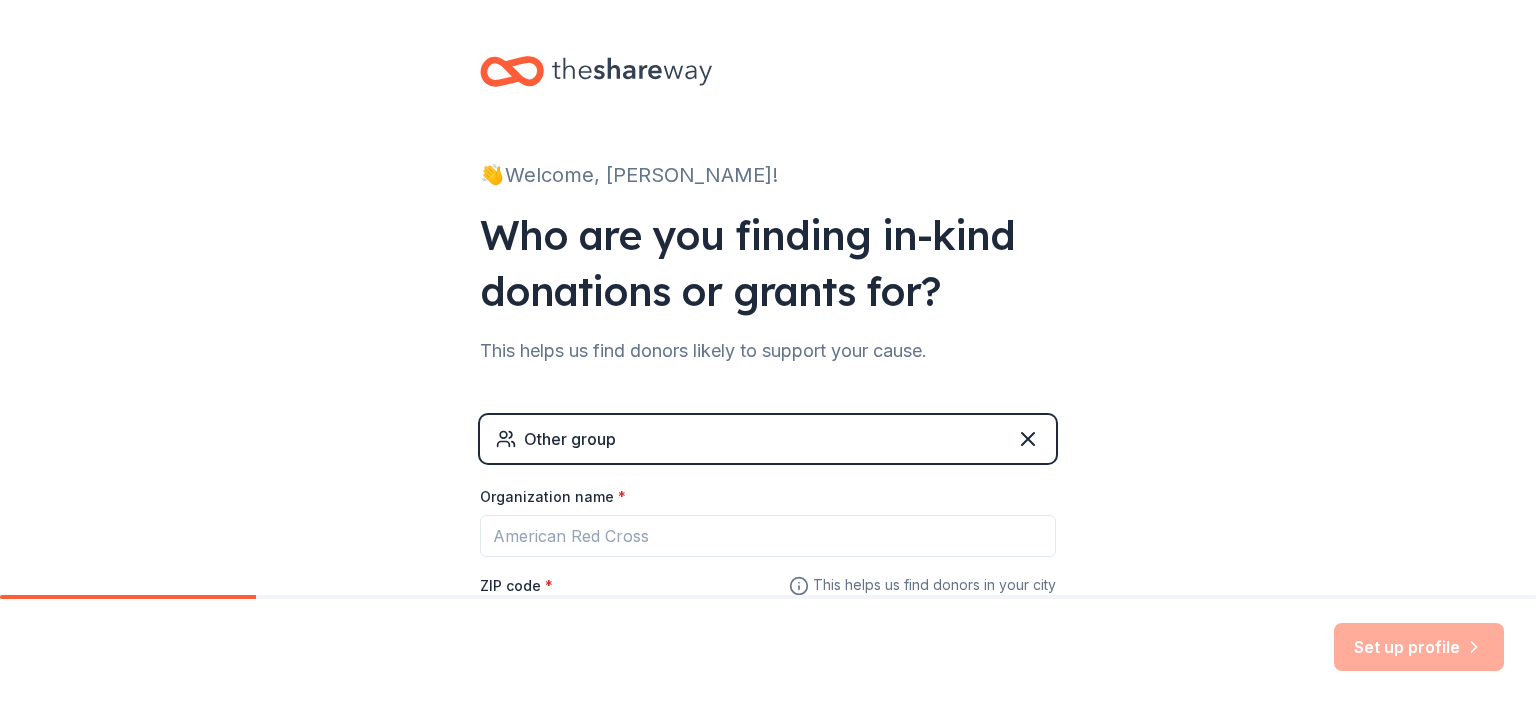 click 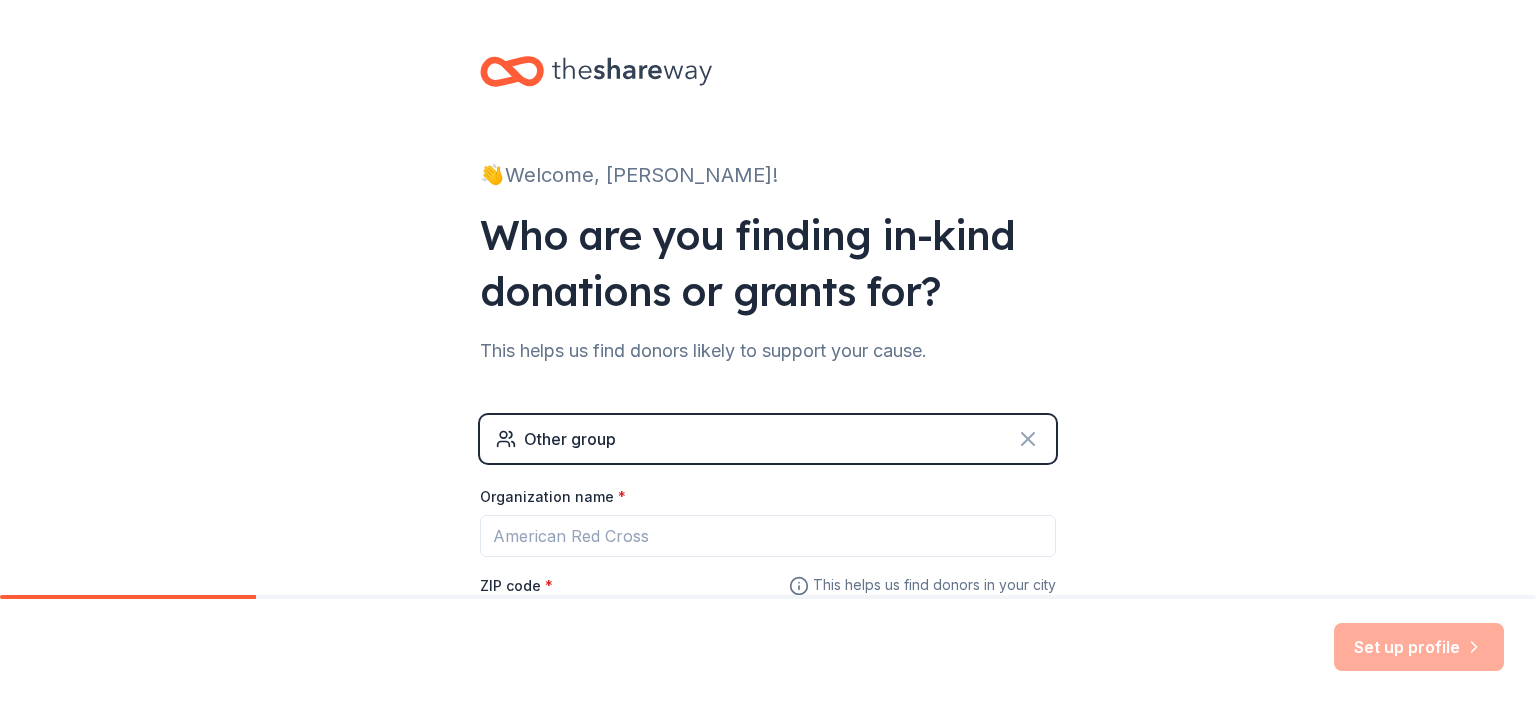 click 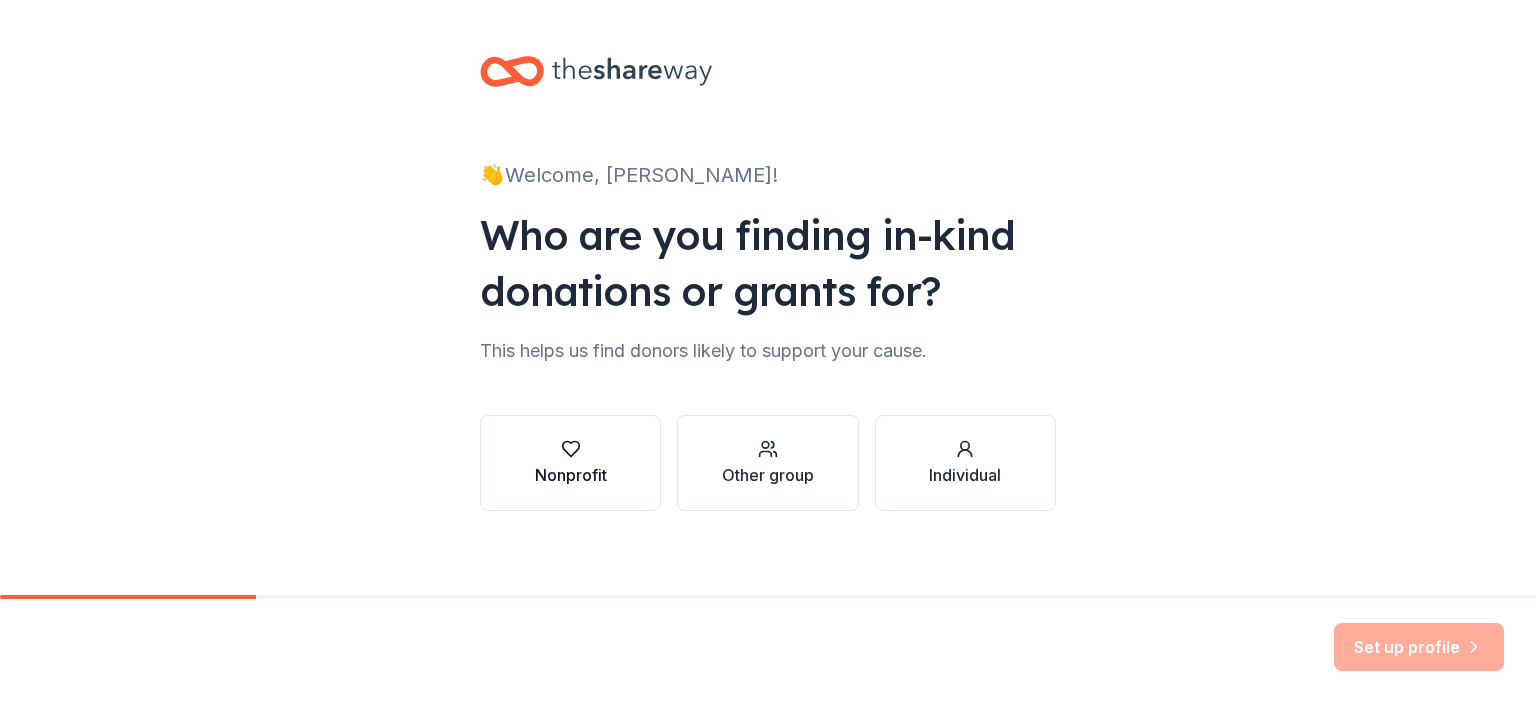 click at bounding box center (571, 449) 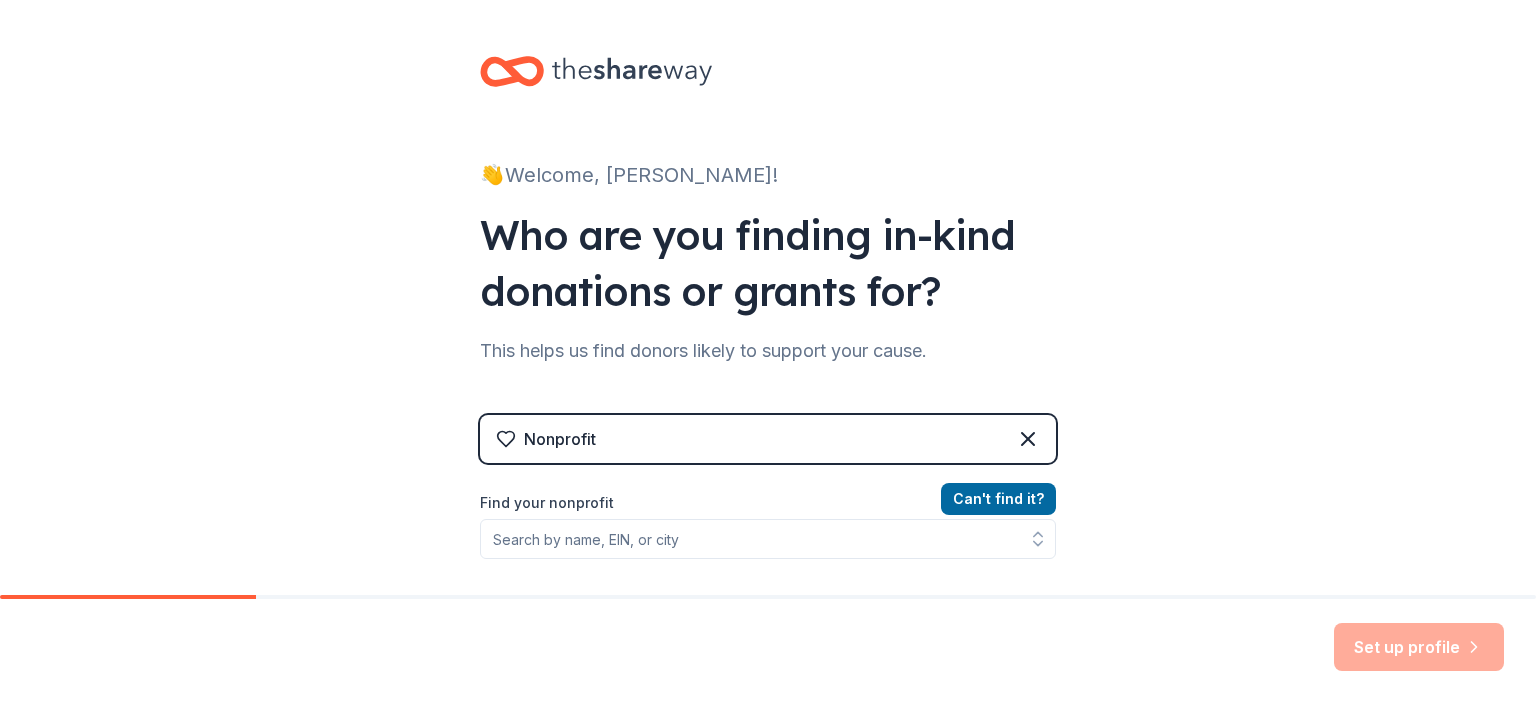 click on "Nonprofit" at bounding box center (560, 439) 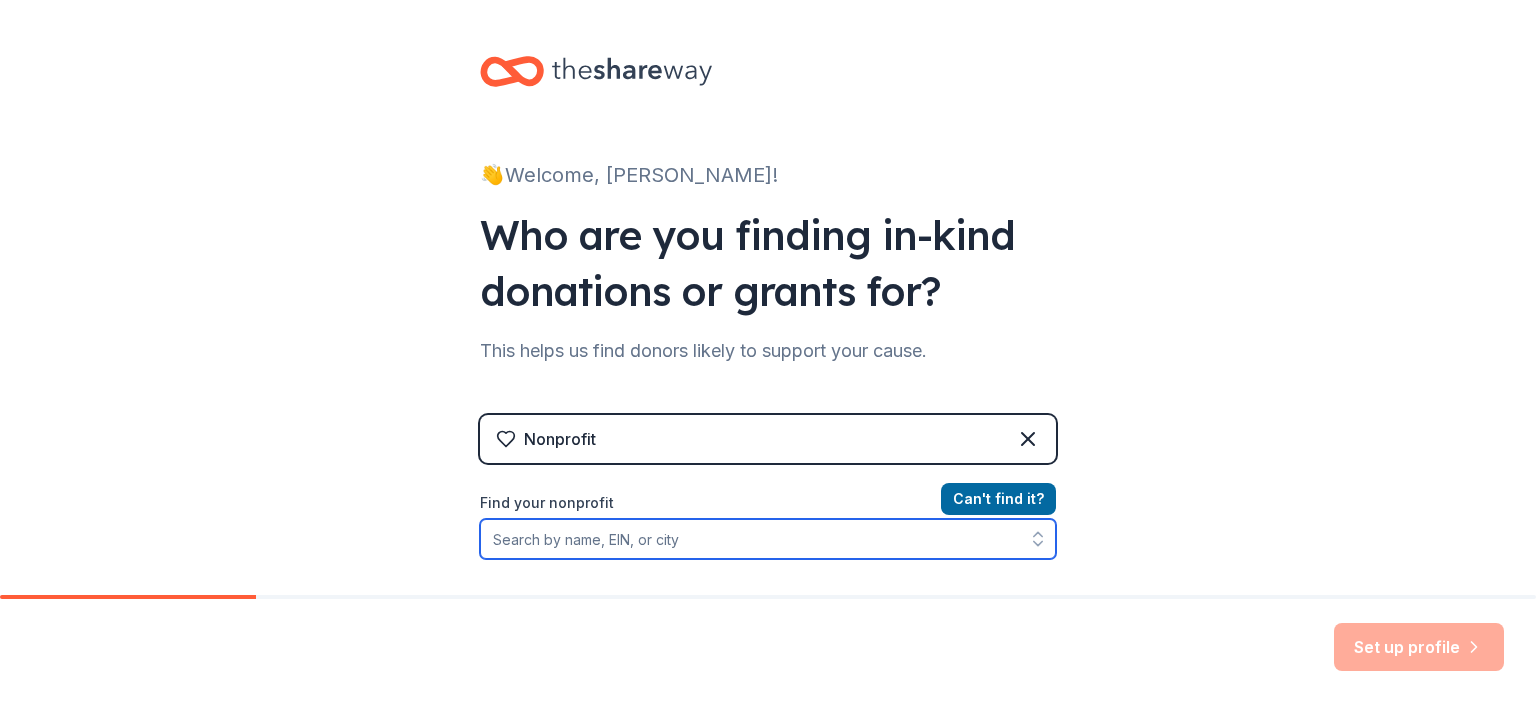 click on "Find your nonprofit" at bounding box center [768, 539] 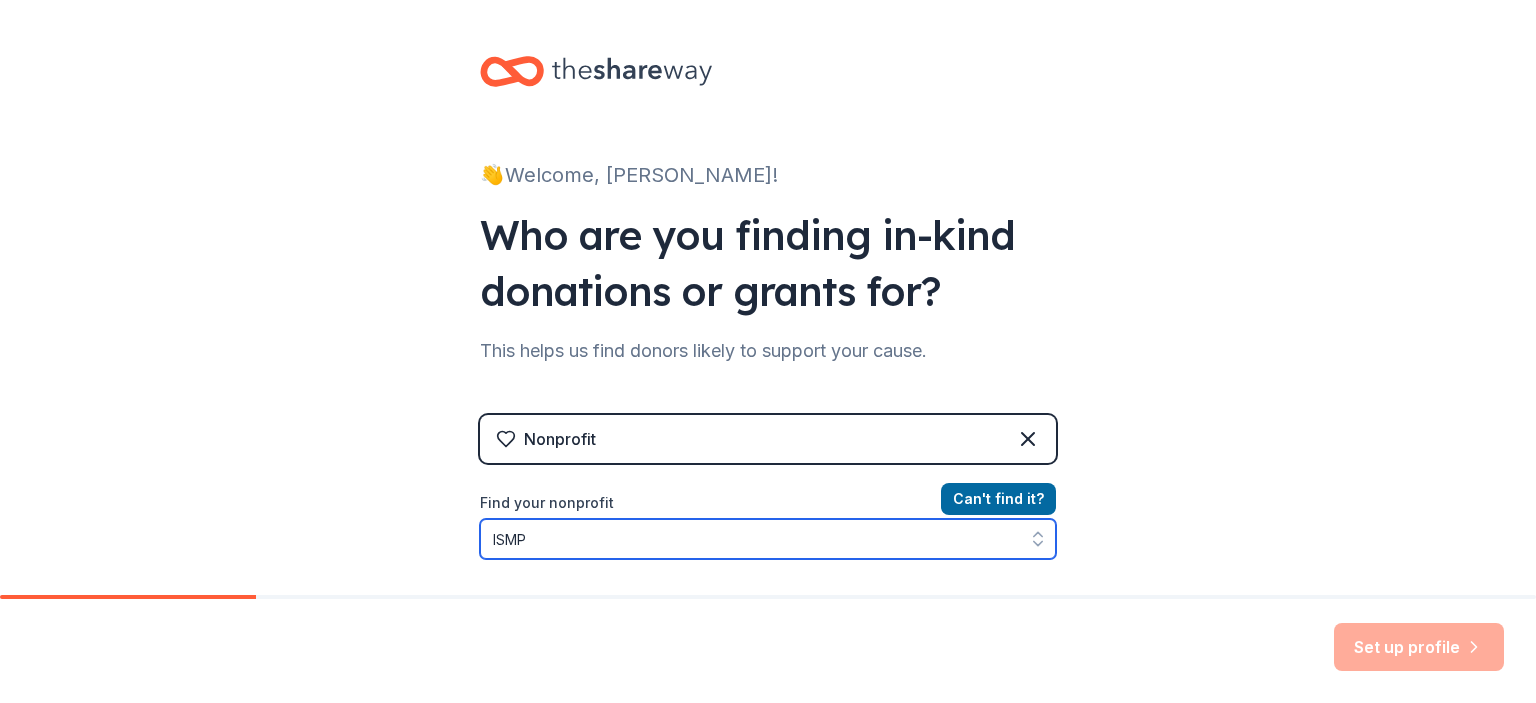 scroll, scrollTop: 64, scrollLeft: 0, axis: vertical 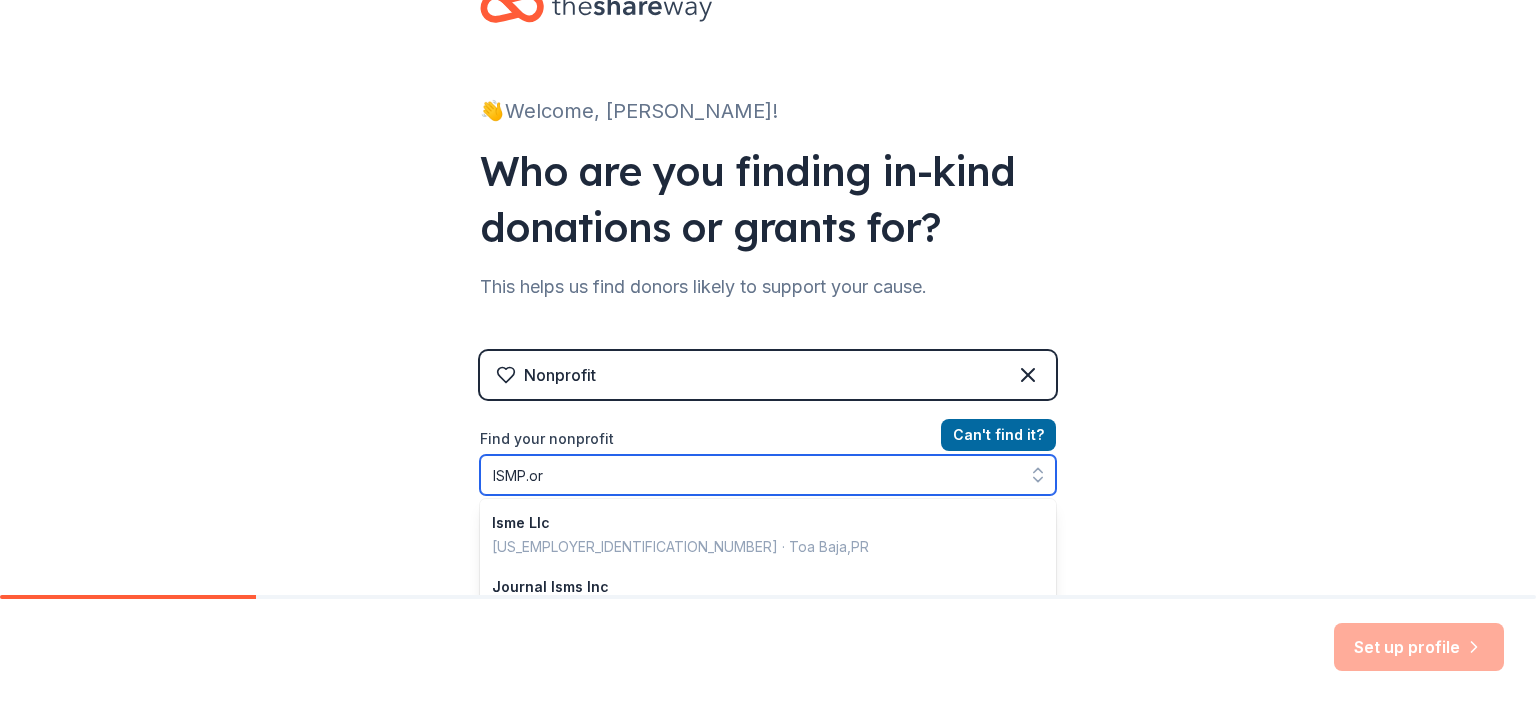 type on "ISMP.org" 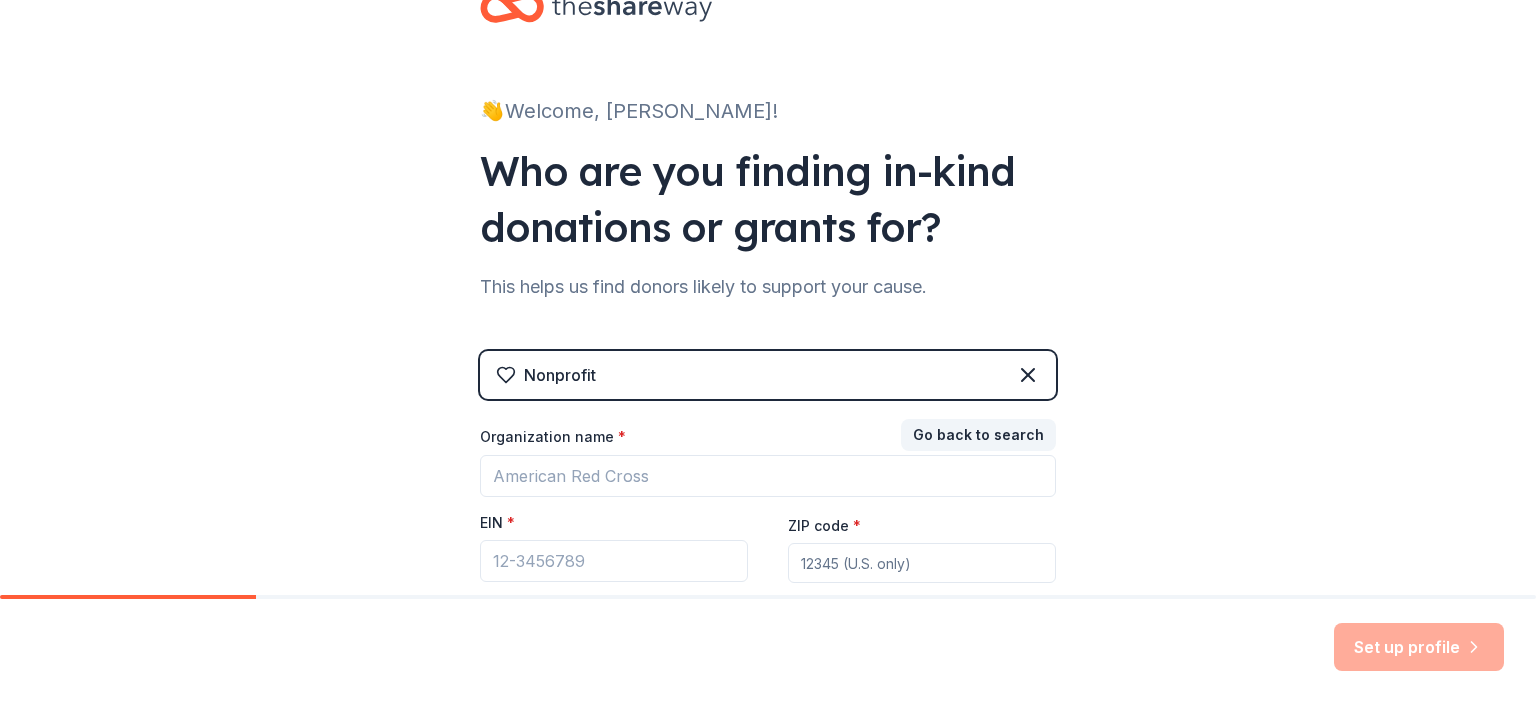 click on "Set up profile" at bounding box center (1419, 647) 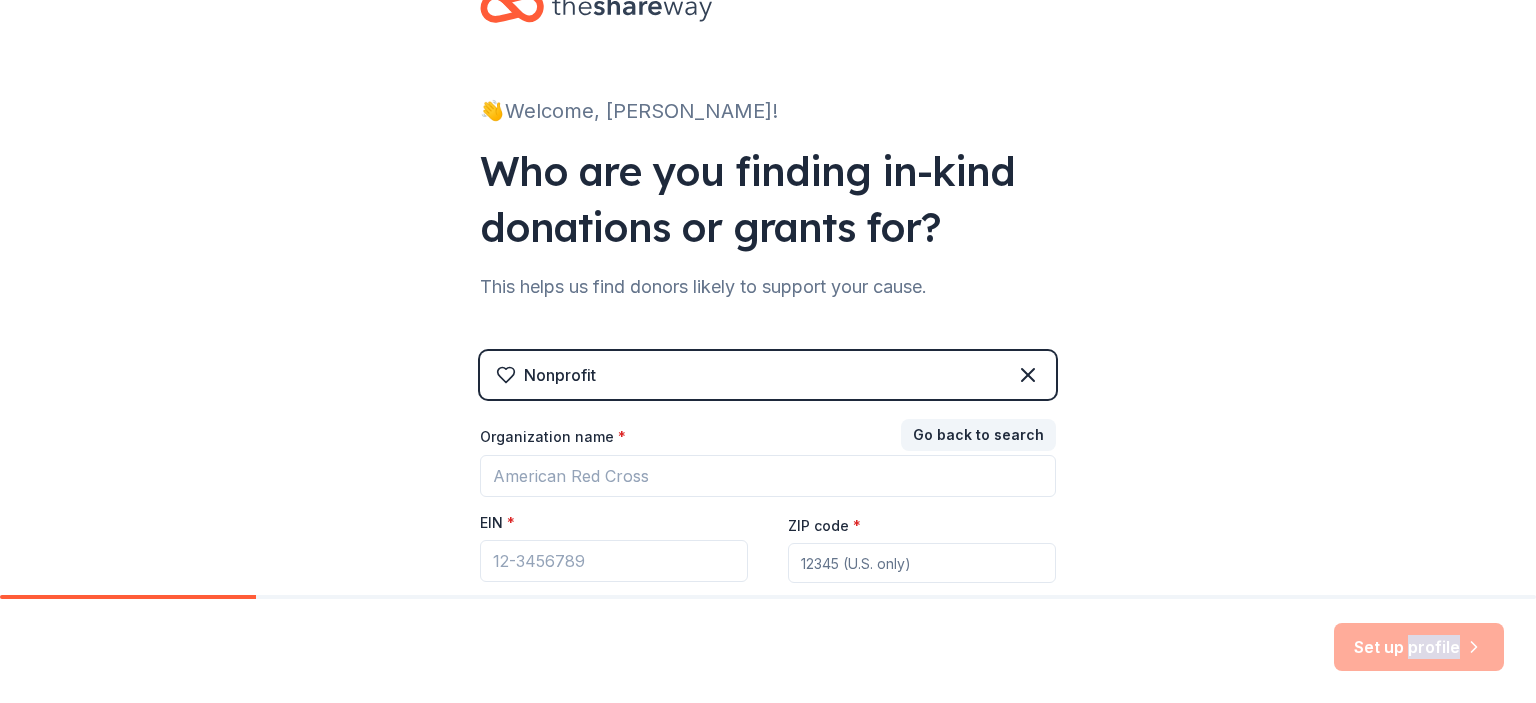 click on "Set up profile" at bounding box center (1419, 647) 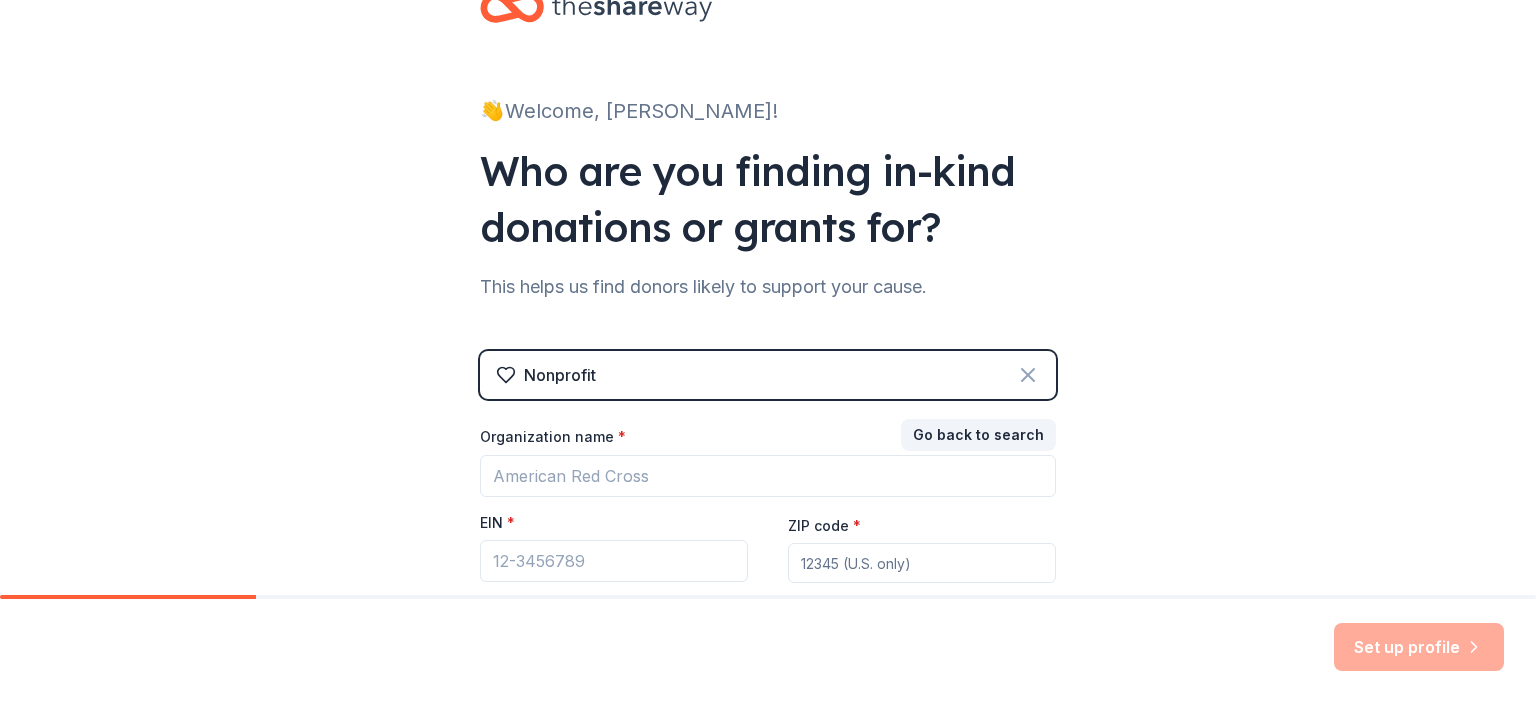 click 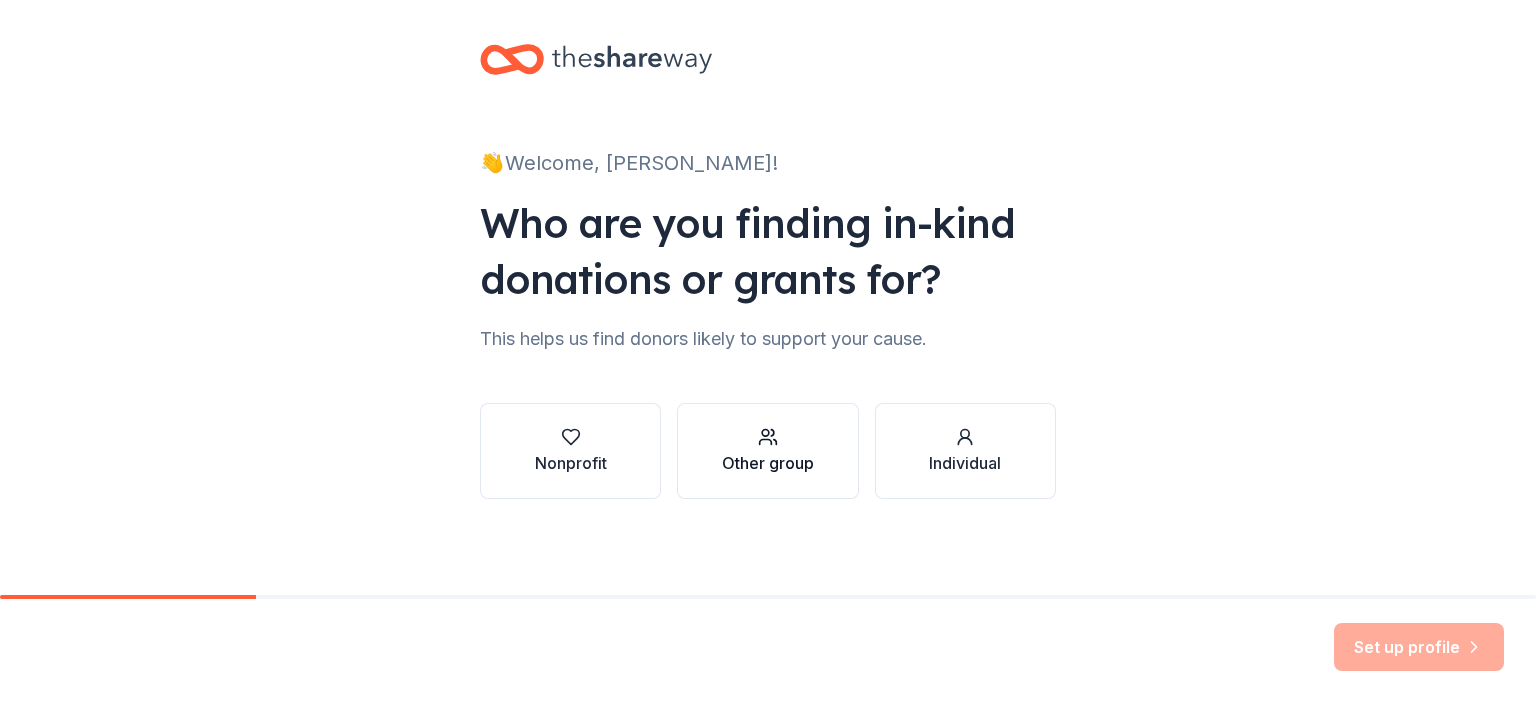 click 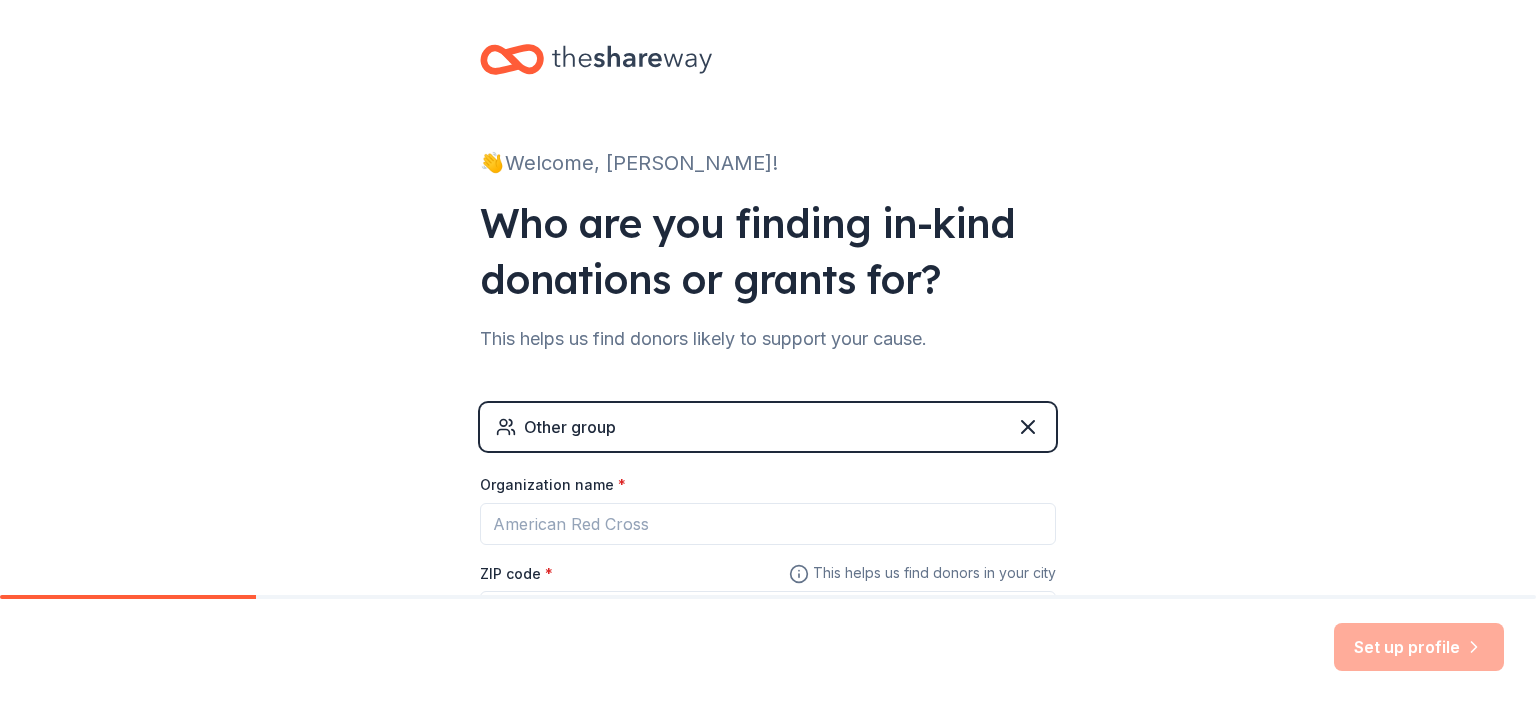 click on "Other group" at bounding box center [570, 427] 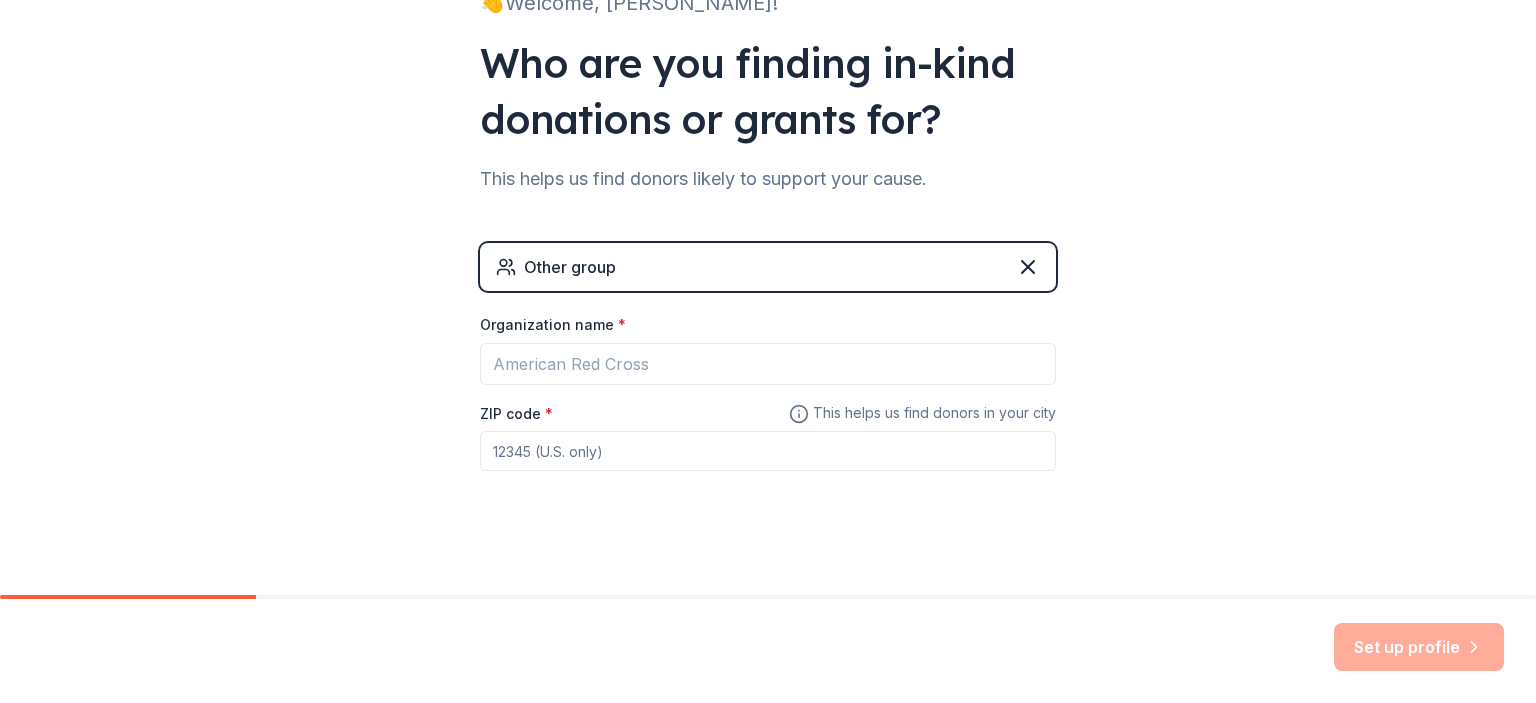 scroll, scrollTop: 184, scrollLeft: 0, axis: vertical 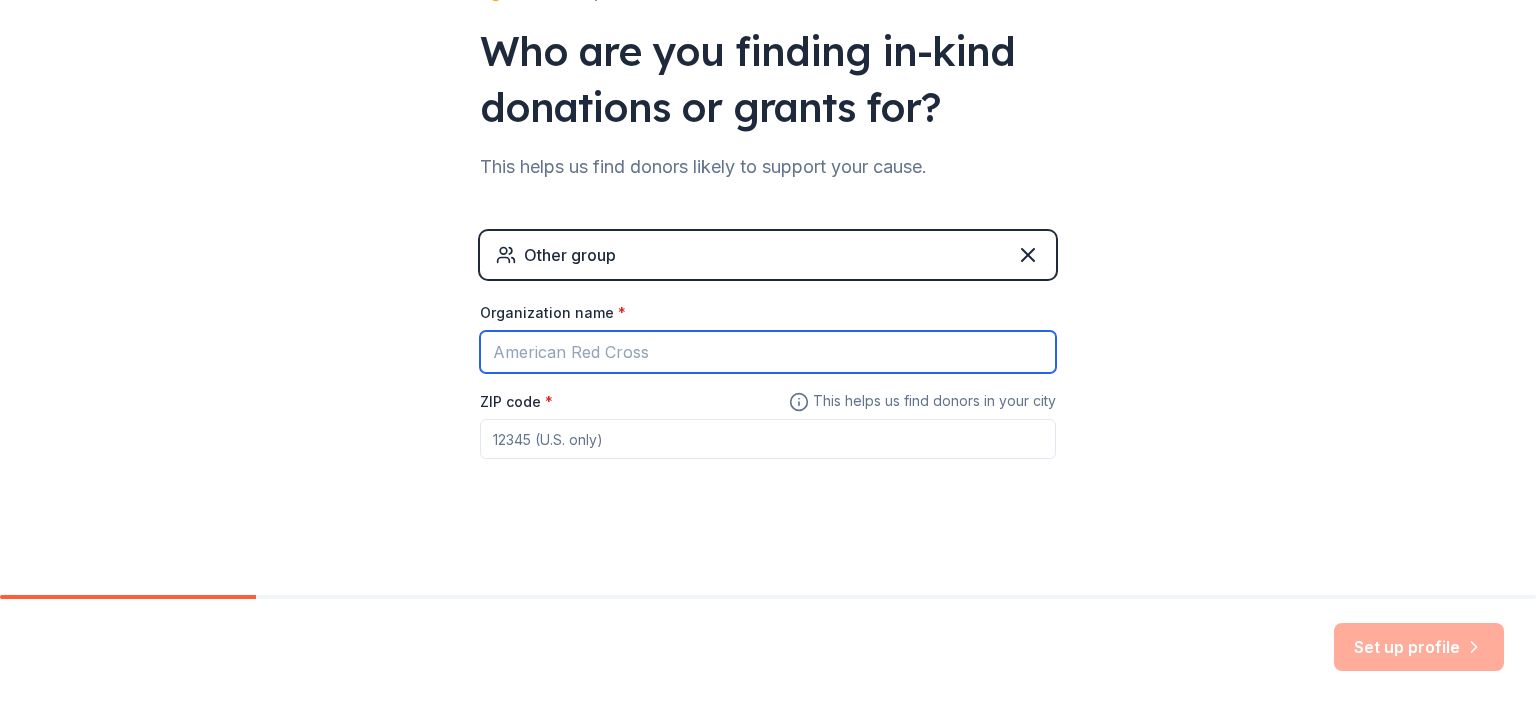 click on "Organization name *" at bounding box center (768, 352) 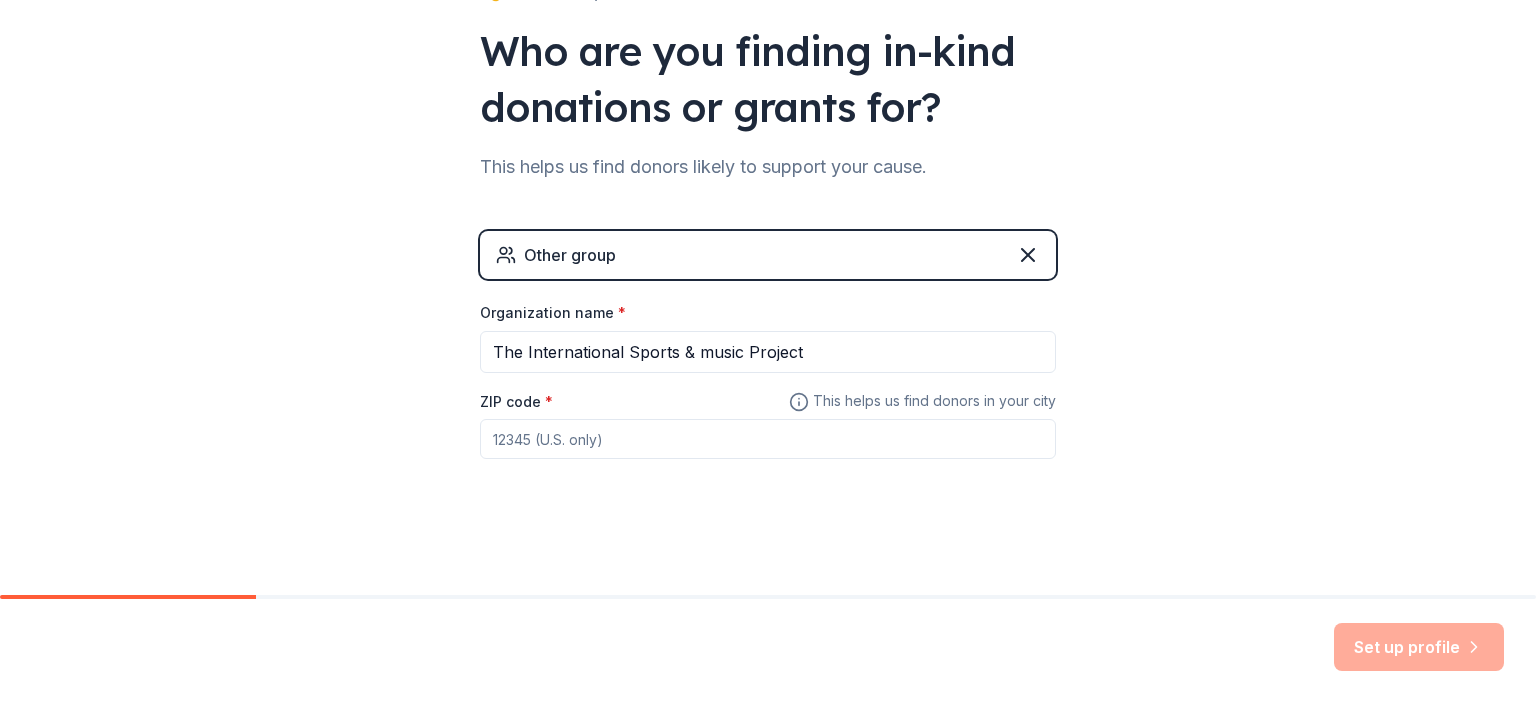 click on "ZIP code *" at bounding box center (768, 439) 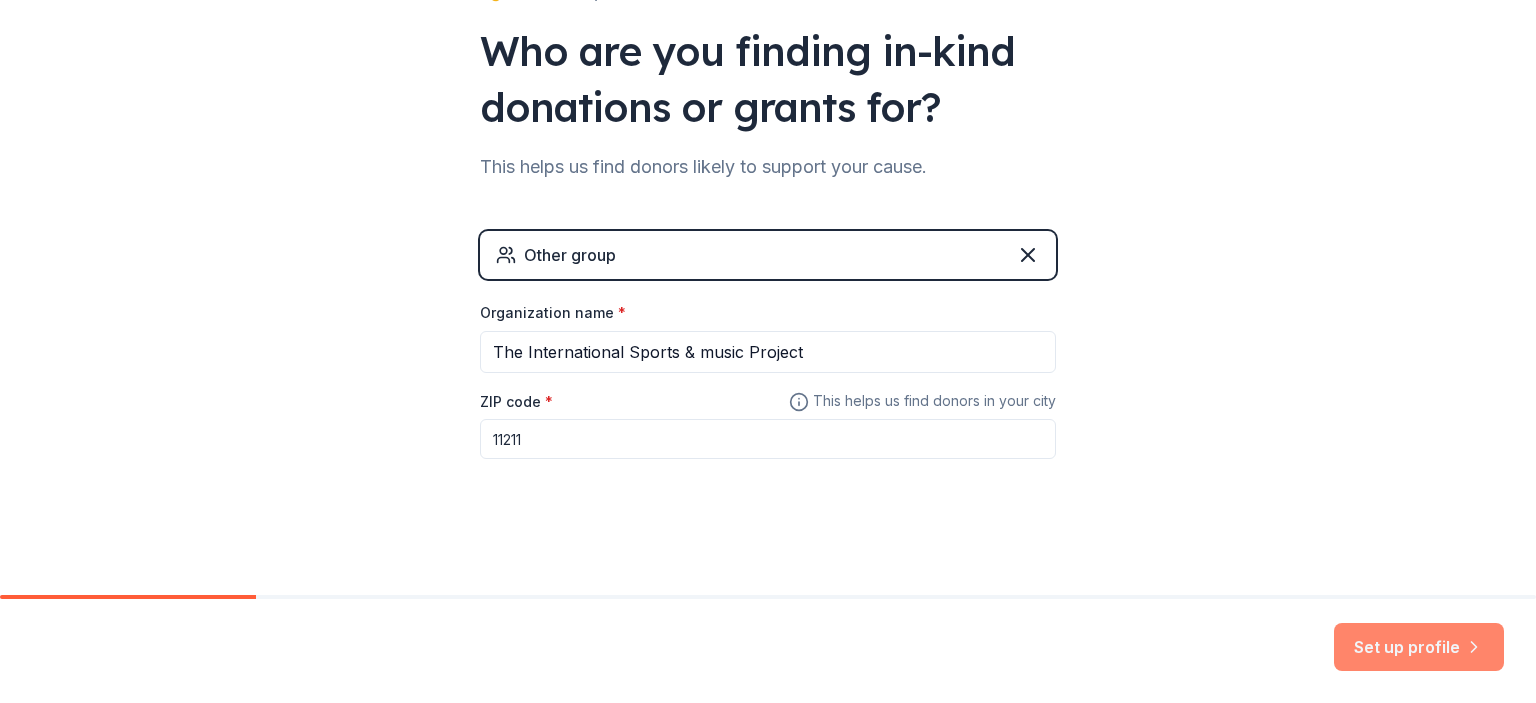 type on "11211" 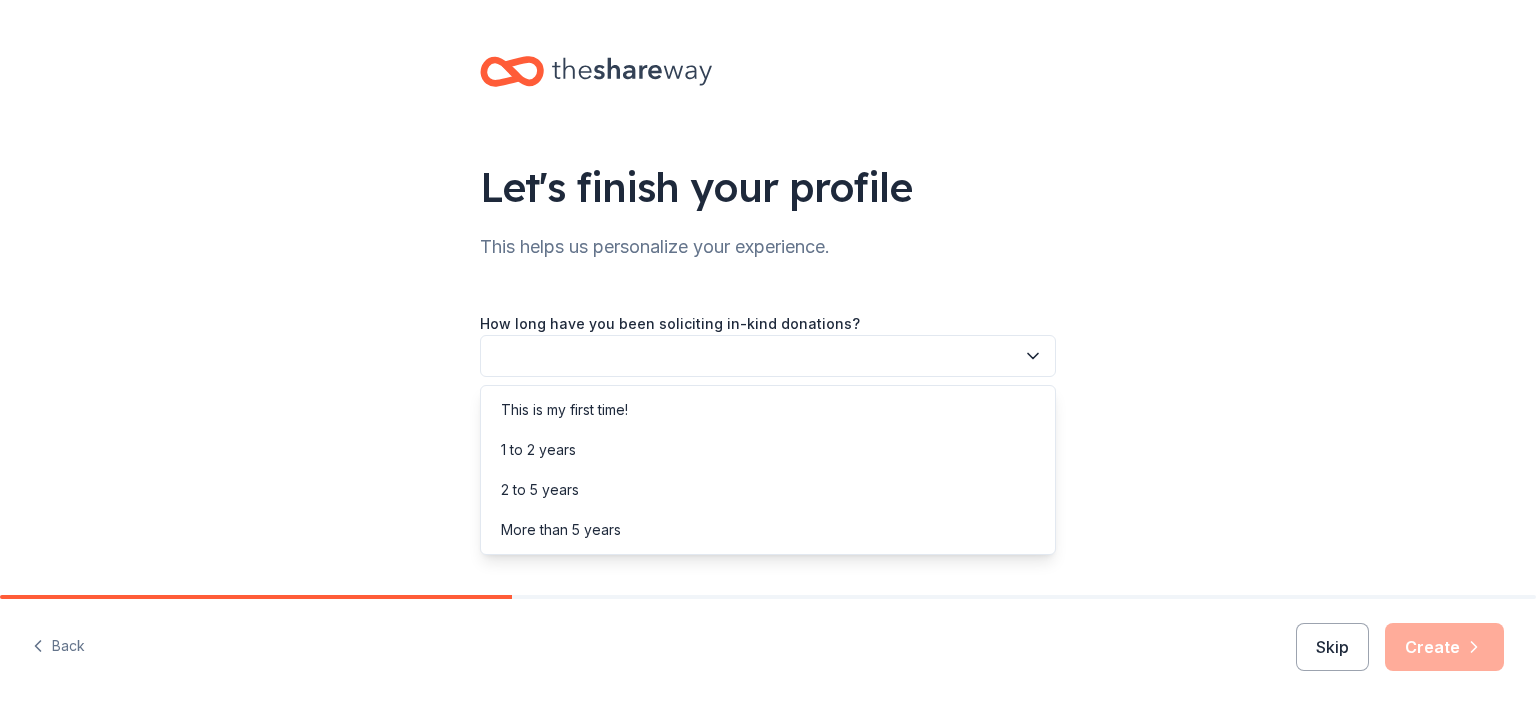 click 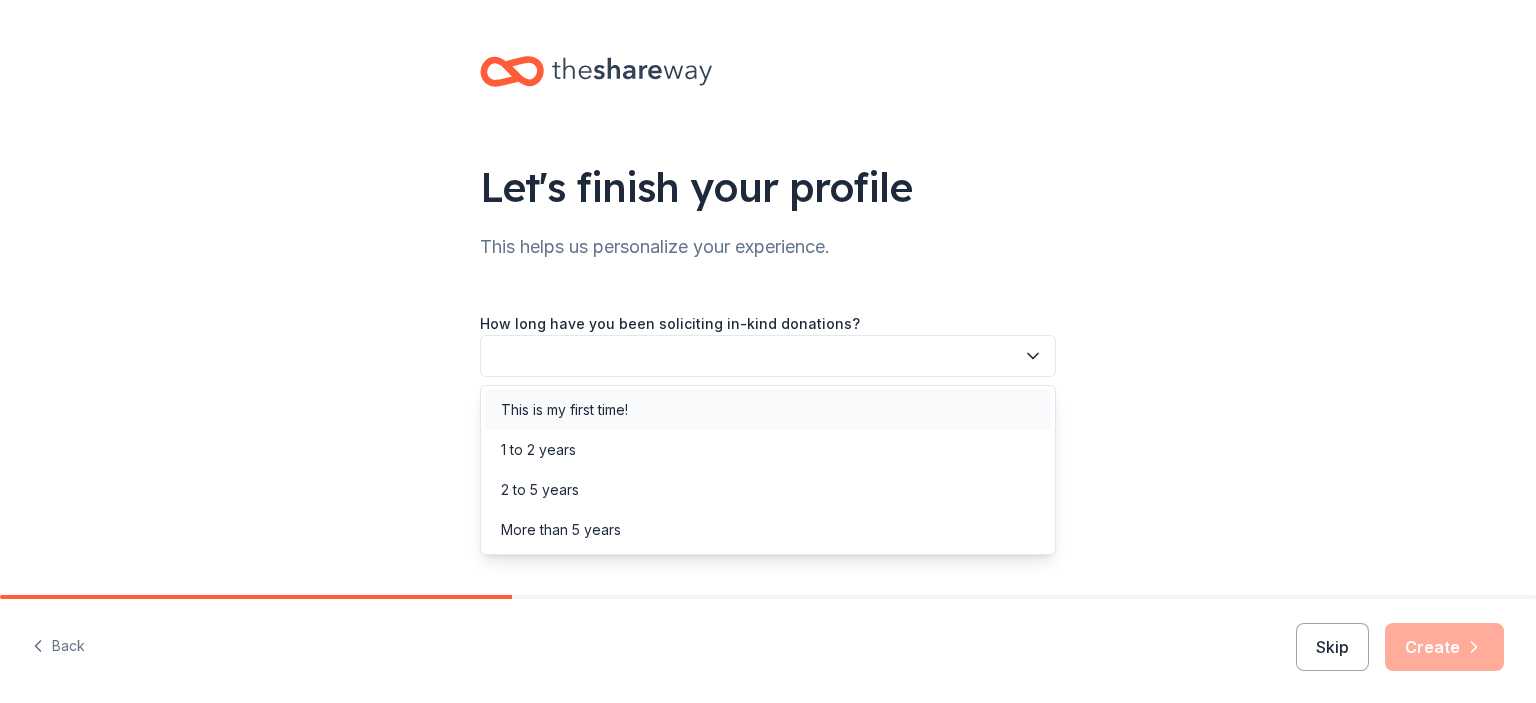 click on "This is my first time!" at bounding box center [564, 410] 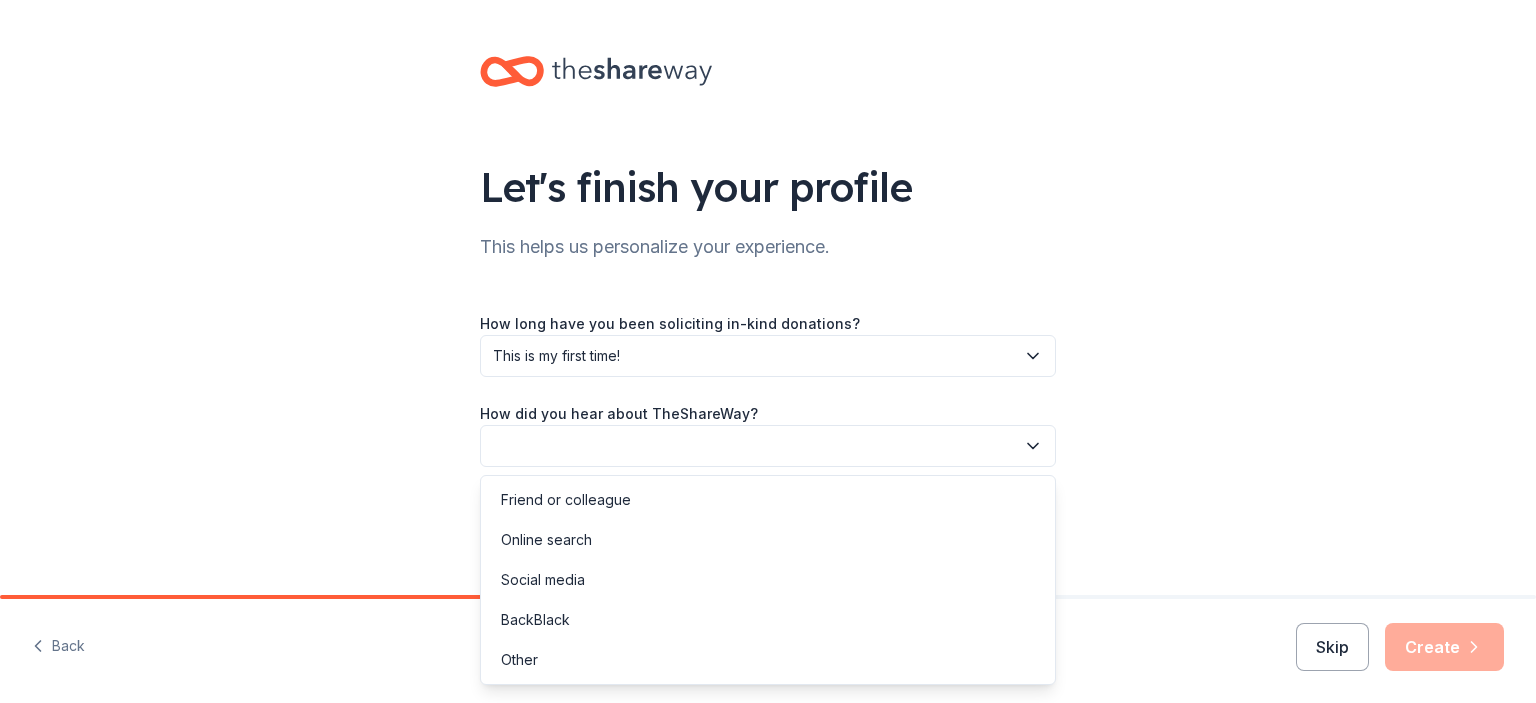 click at bounding box center (768, 446) 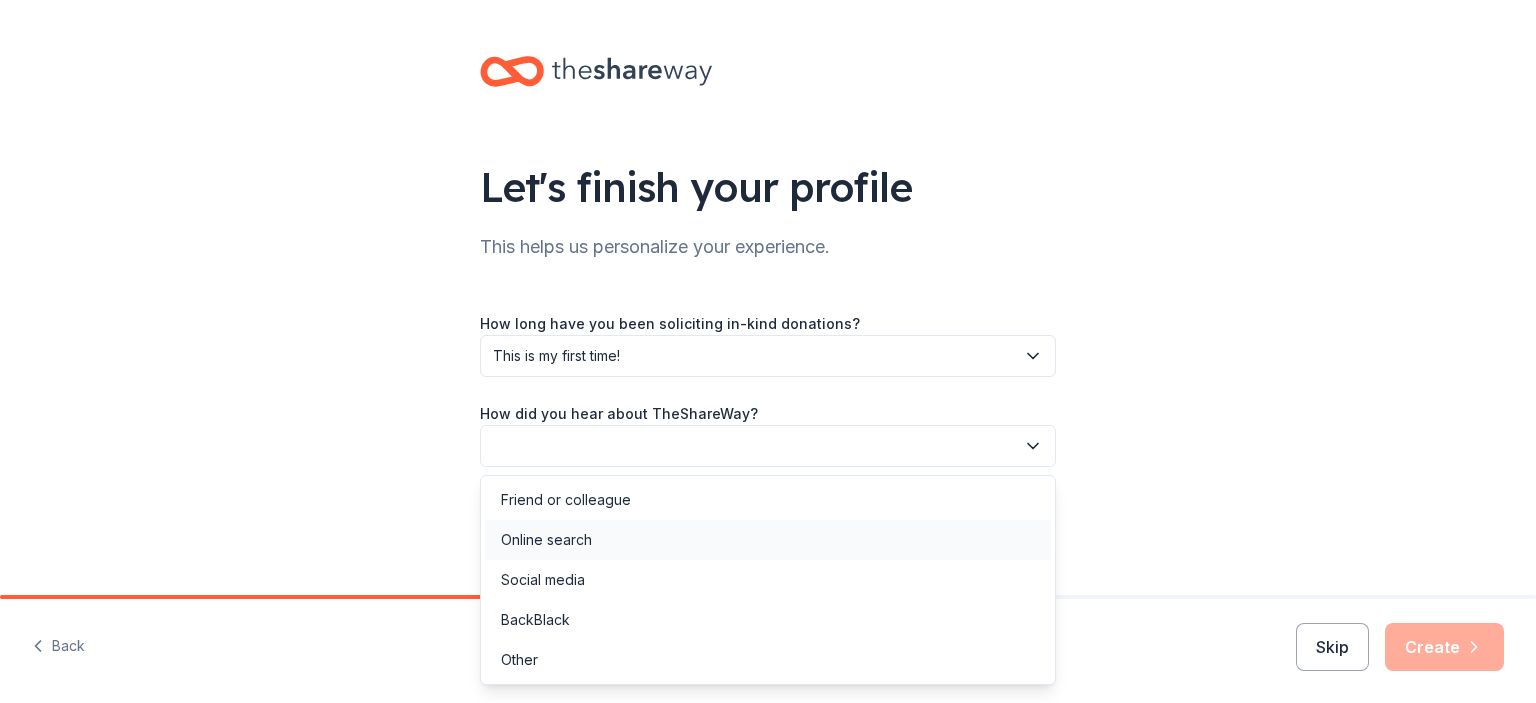 click on "Online search" at bounding box center (546, 540) 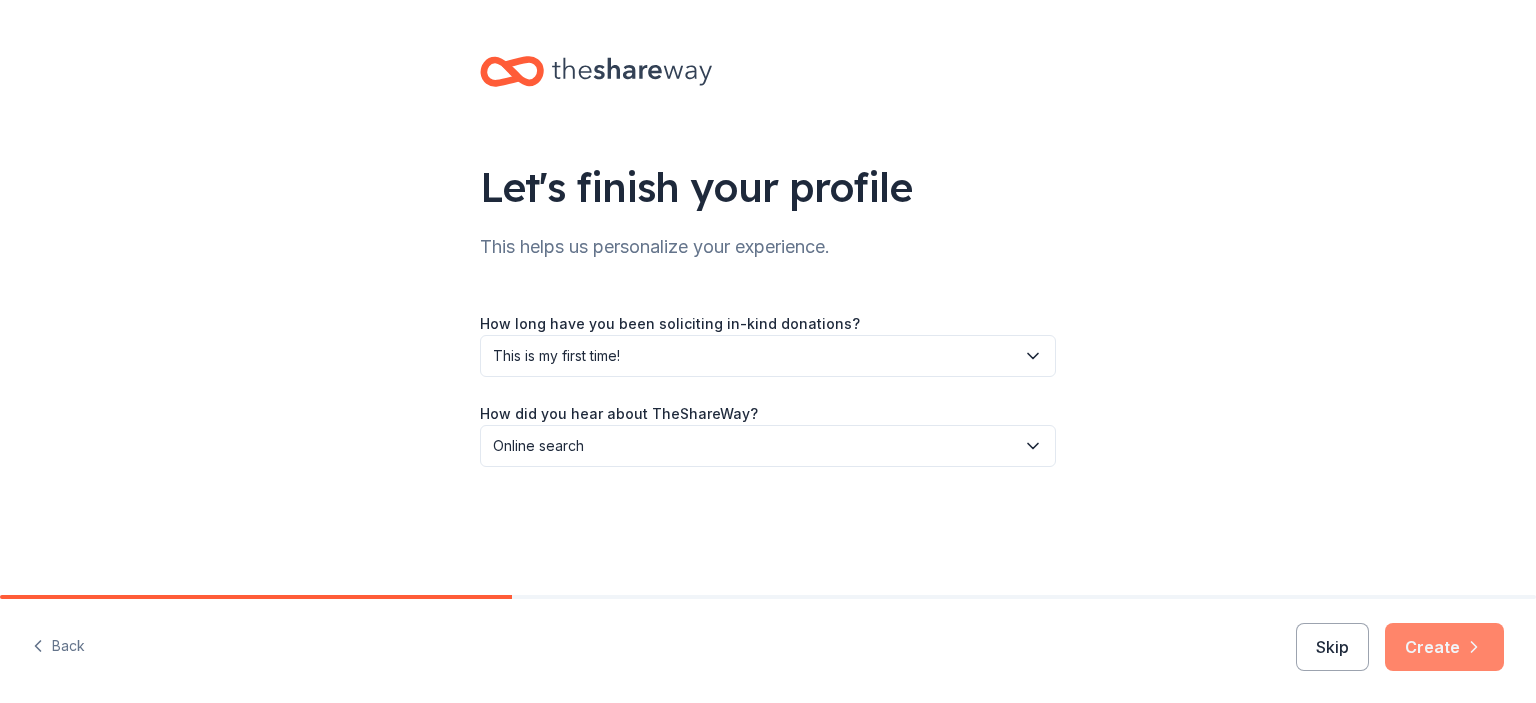 click on "Create" at bounding box center (1444, 647) 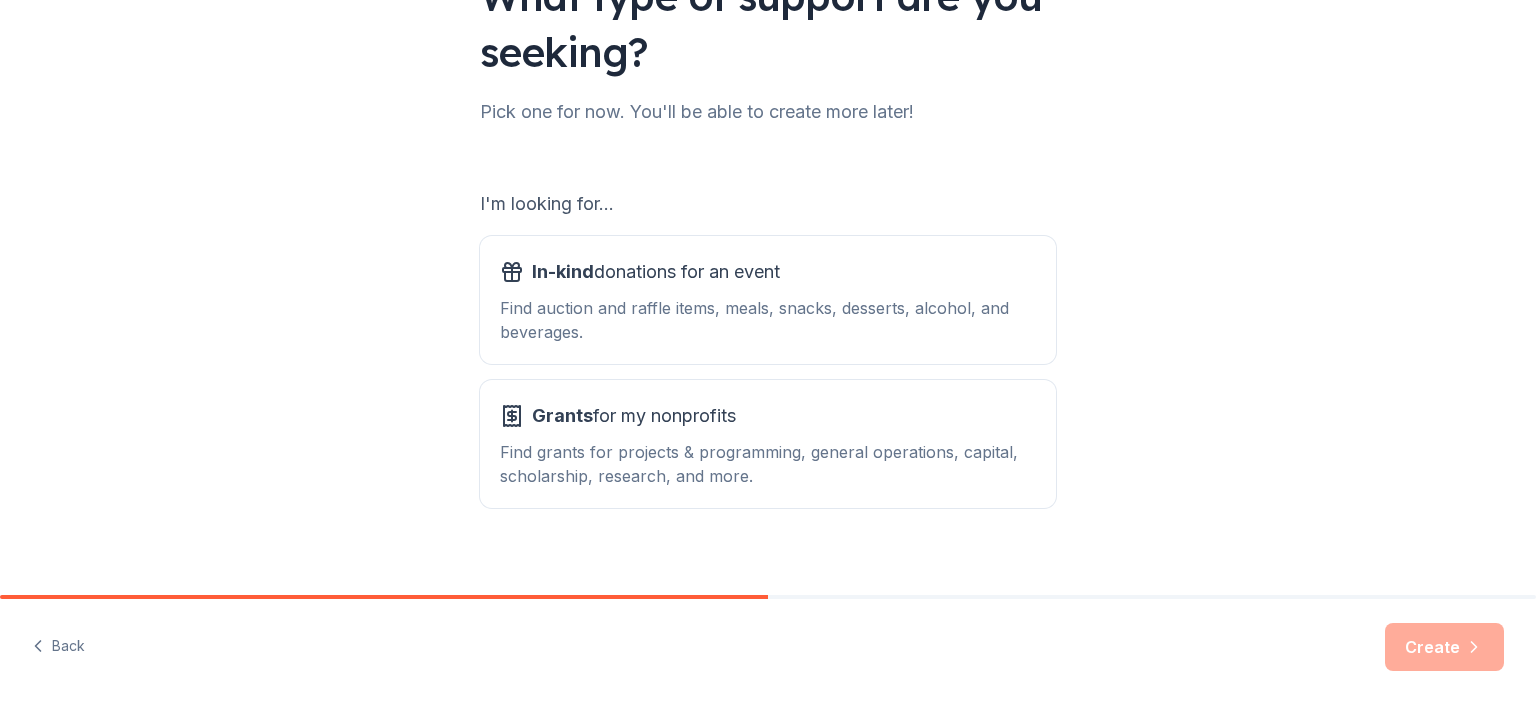 scroll, scrollTop: 212, scrollLeft: 0, axis: vertical 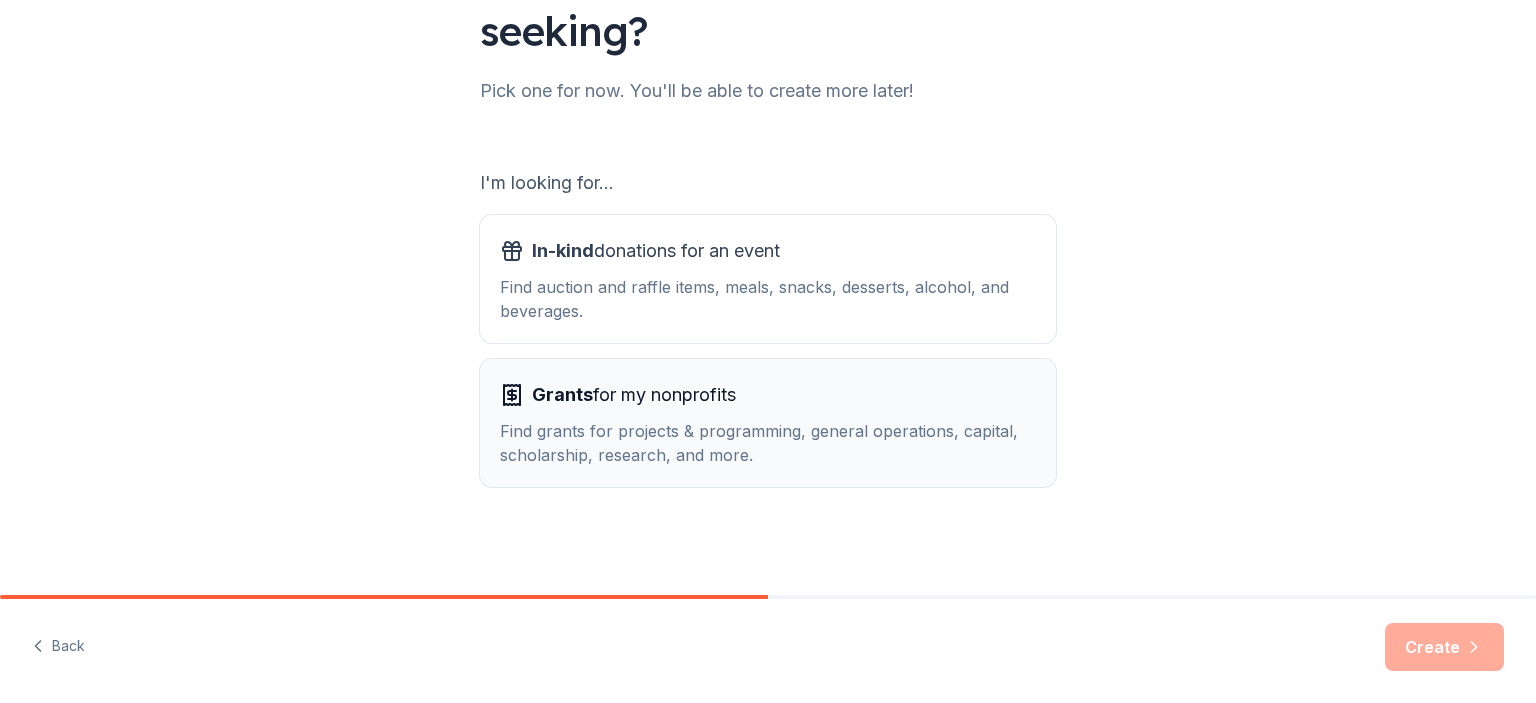 click on "Grants  for my nonprofits Find grants for projects & programming, general operations, capital, scholarship, research, and more." at bounding box center [768, 423] 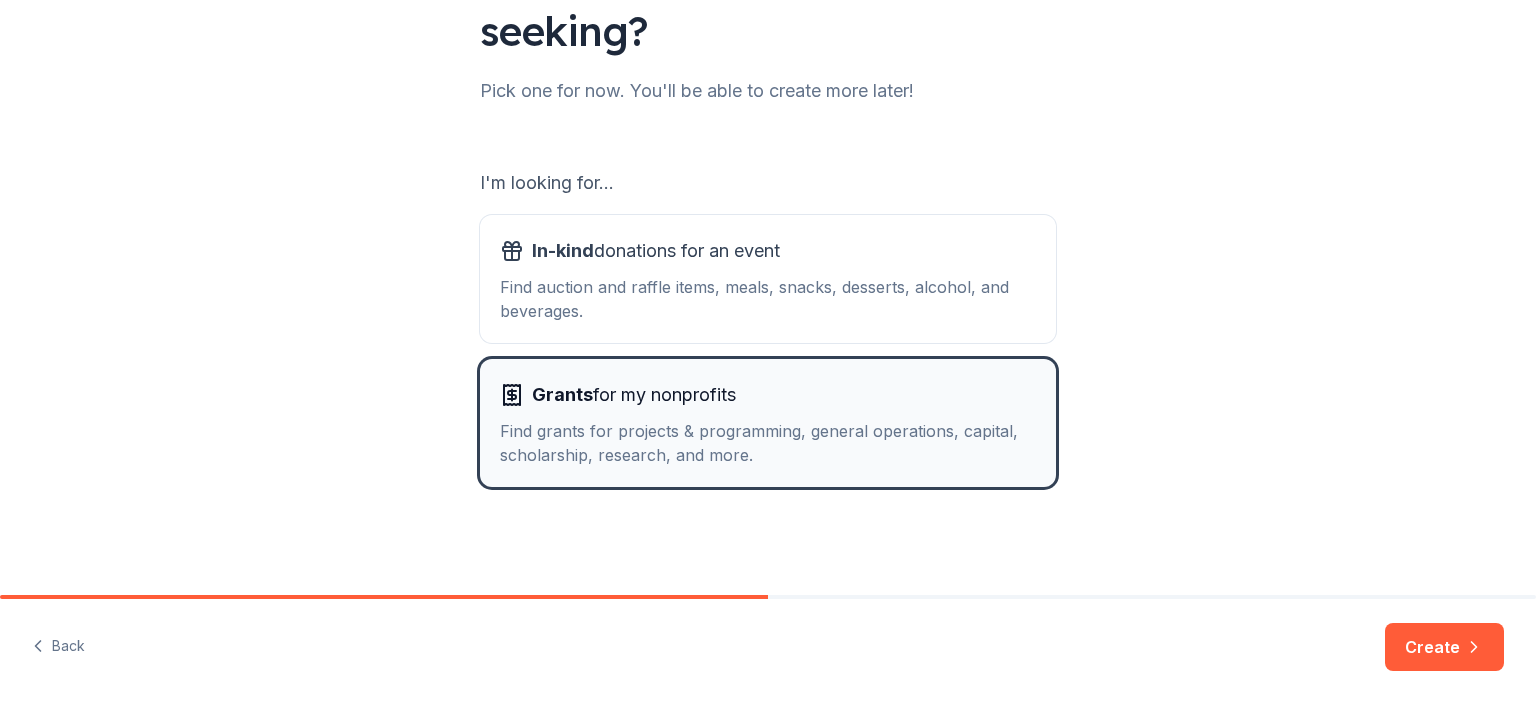 type 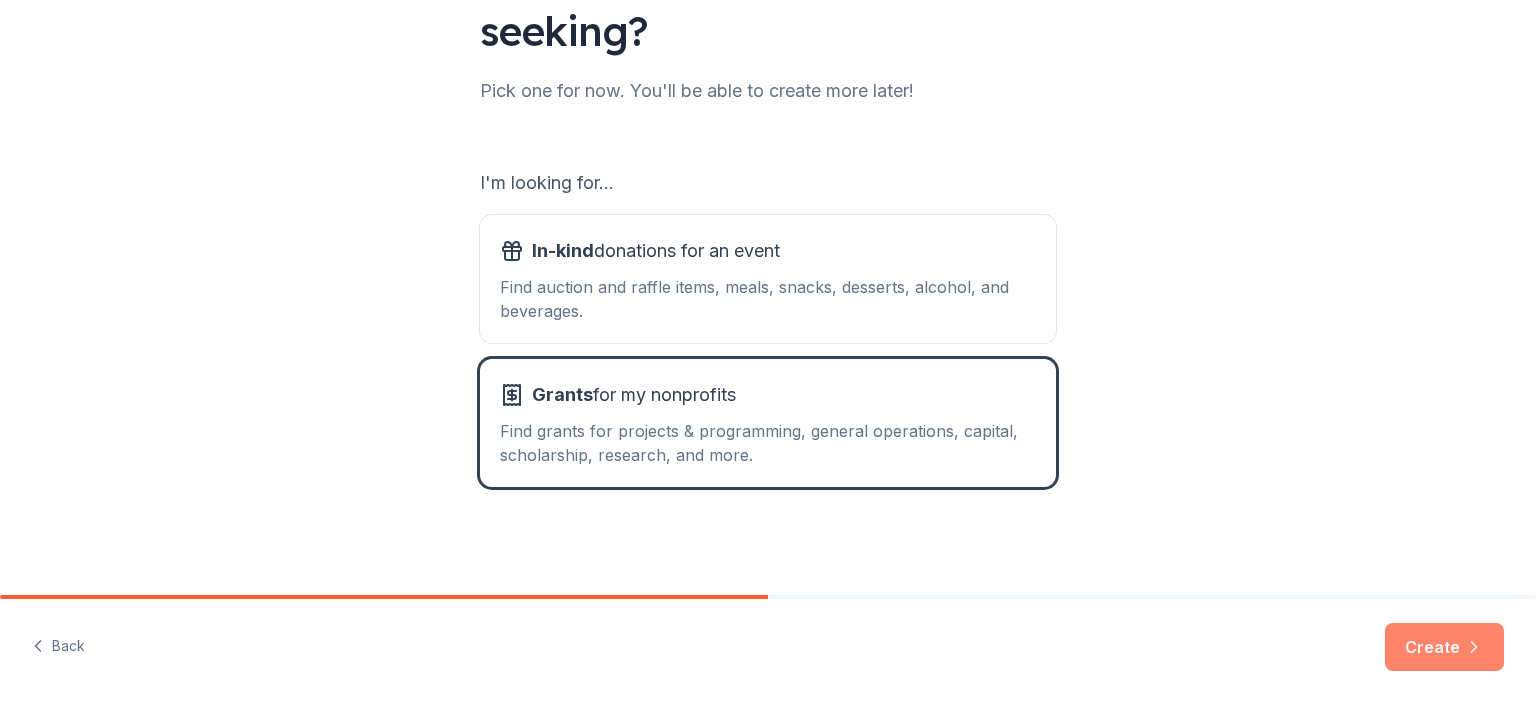 click on "Create" at bounding box center (1444, 647) 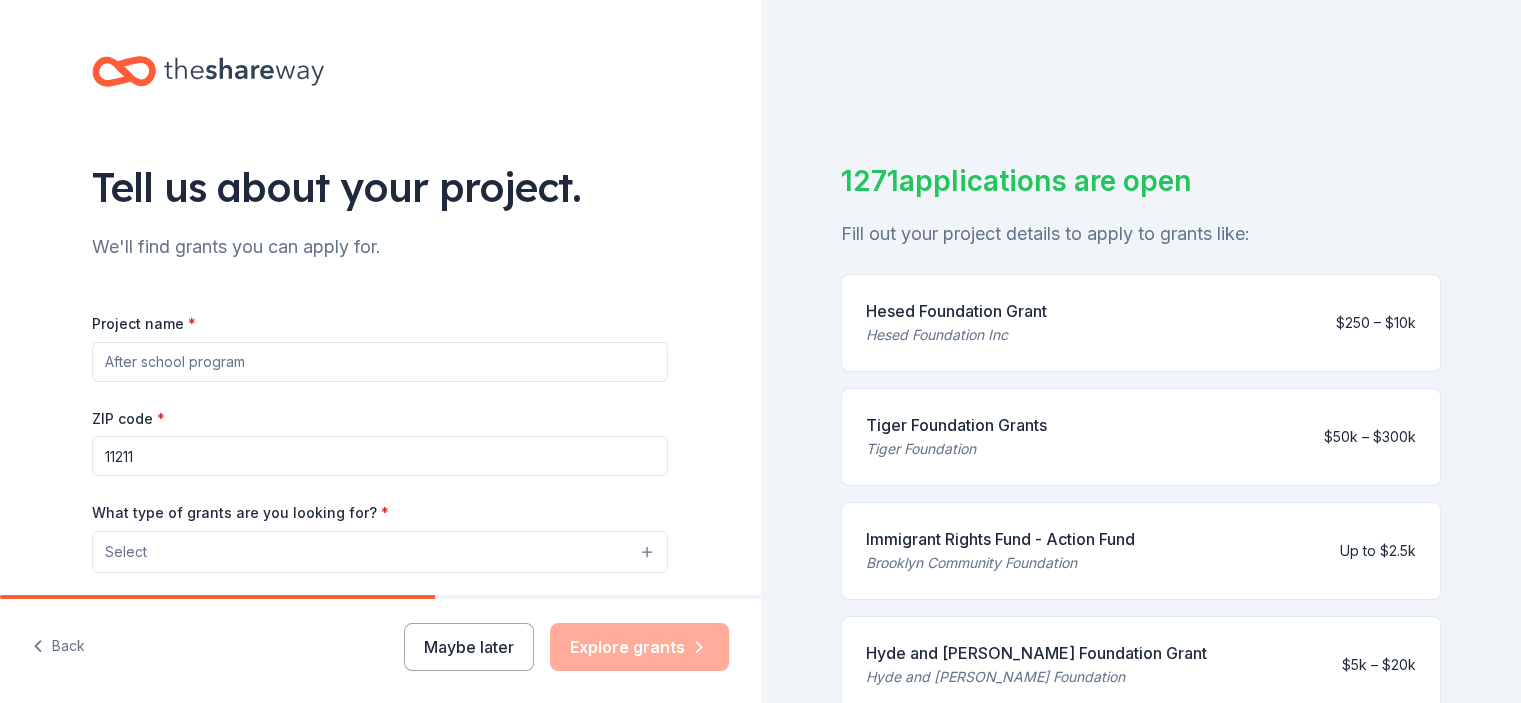 click on "Project name *" at bounding box center (380, 362) 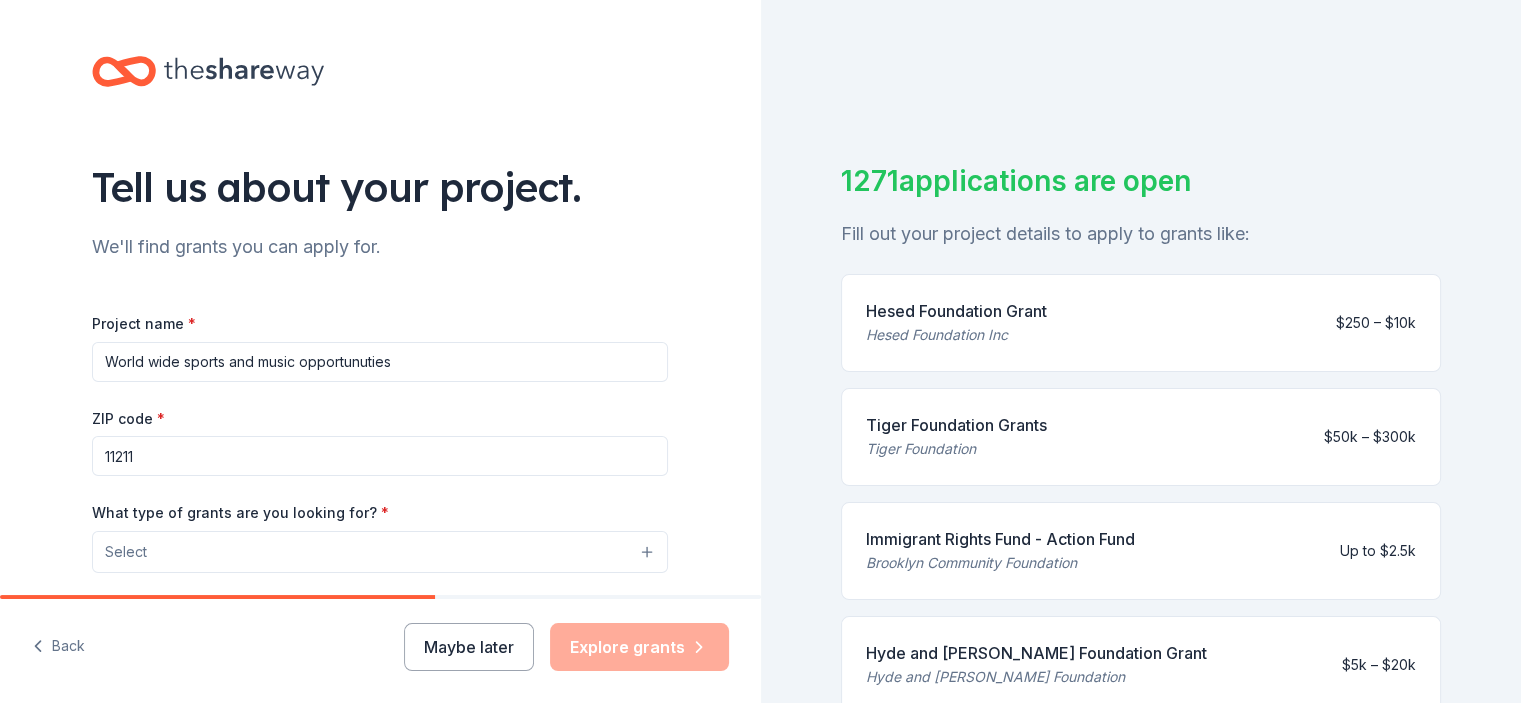 click on "World wide sports and music opportunuties" at bounding box center [380, 362] 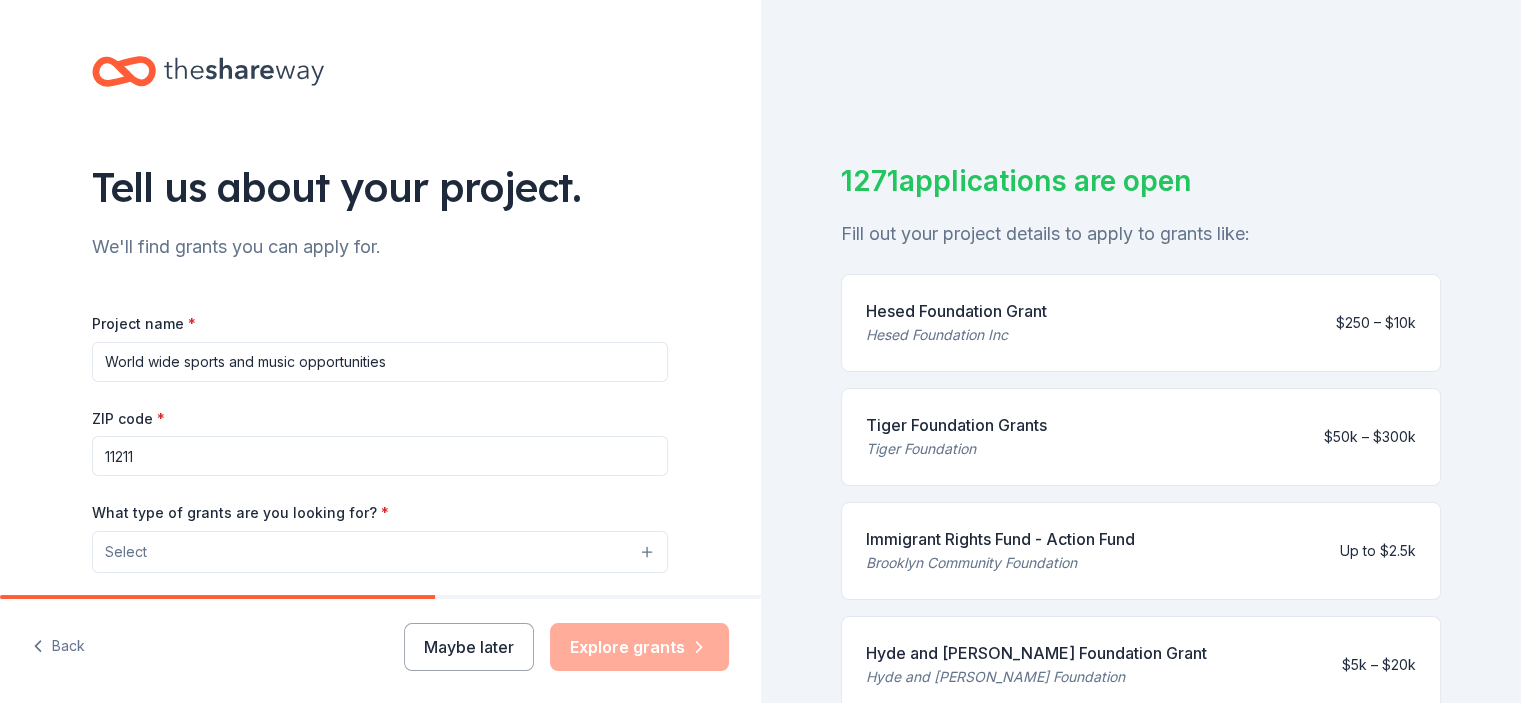 click on "World wide sports and music opportunities" at bounding box center (380, 362) 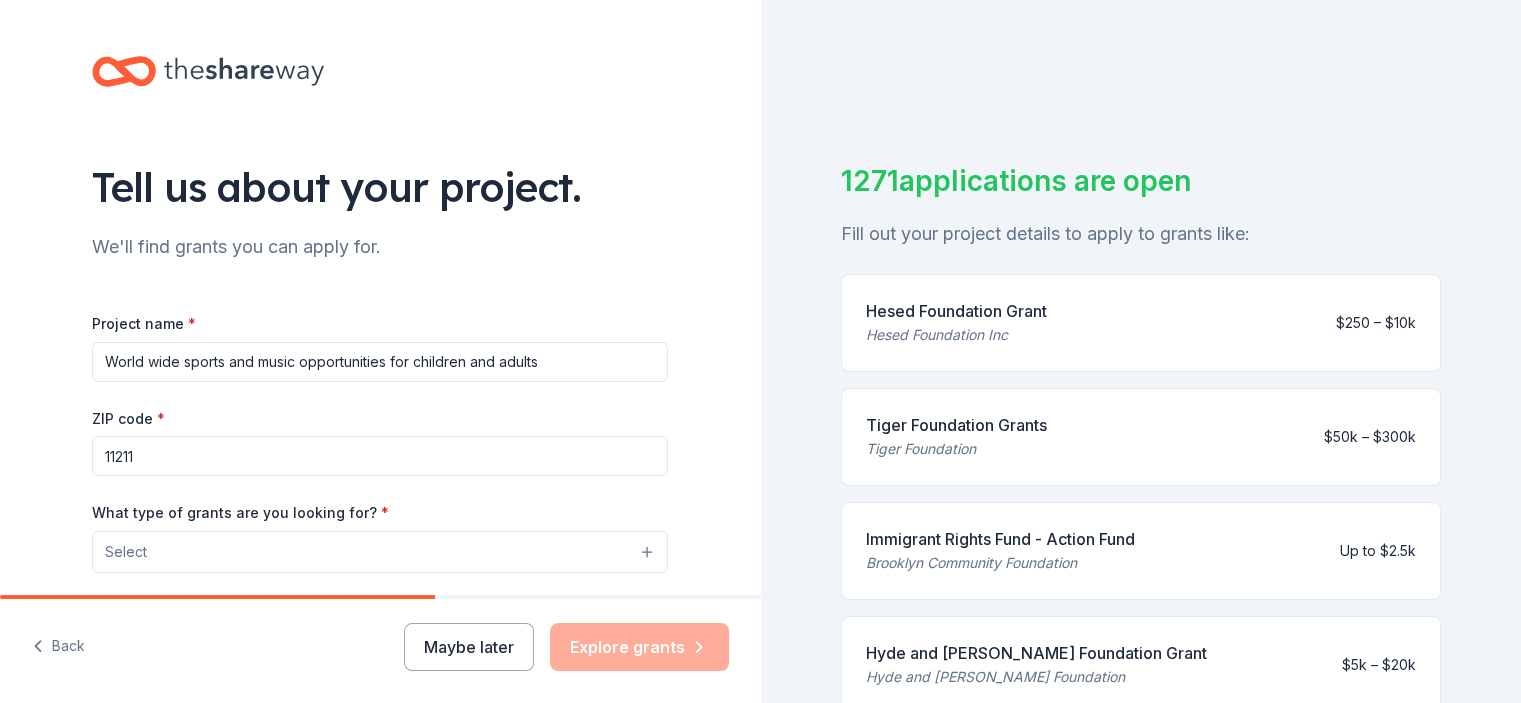 type on "World wide sports and music opportunities for children and adults" 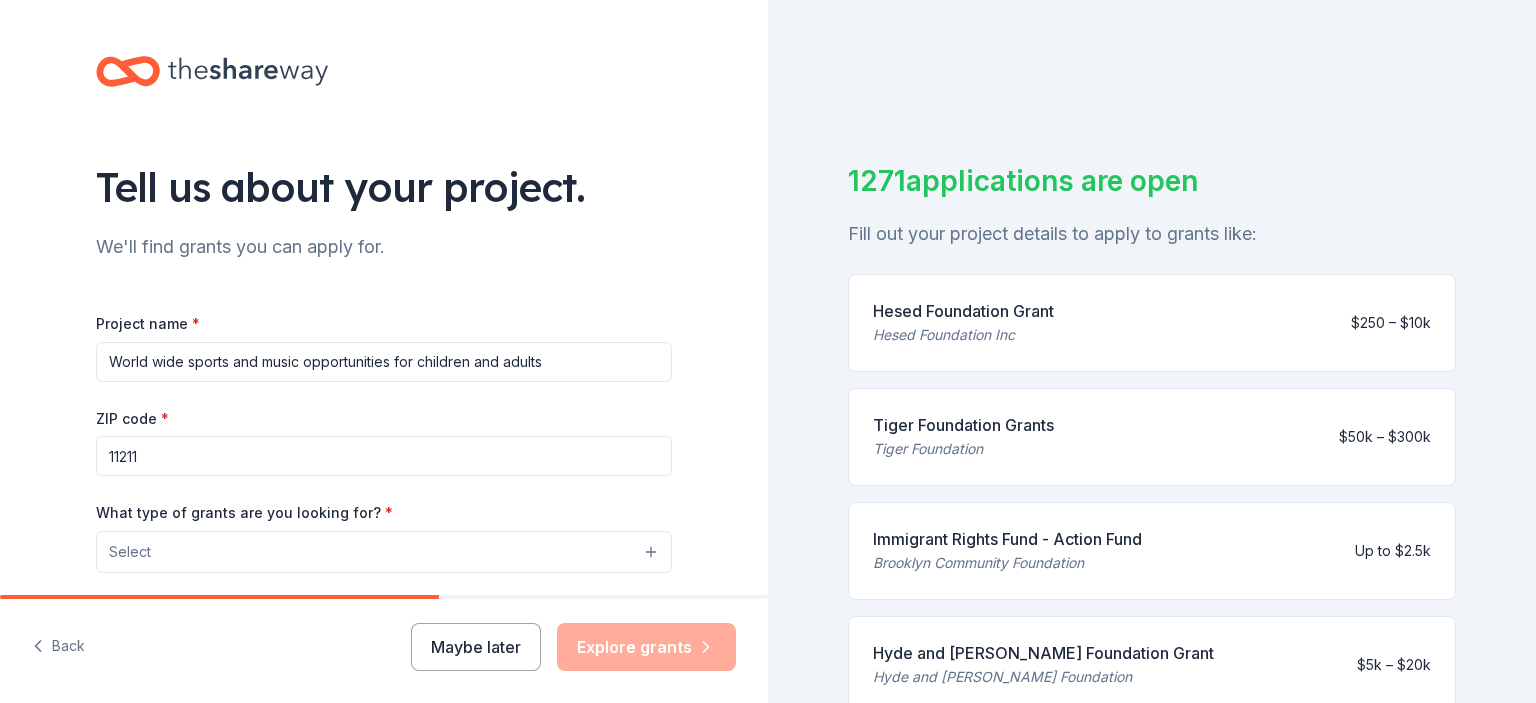click on "Select" at bounding box center [384, 552] 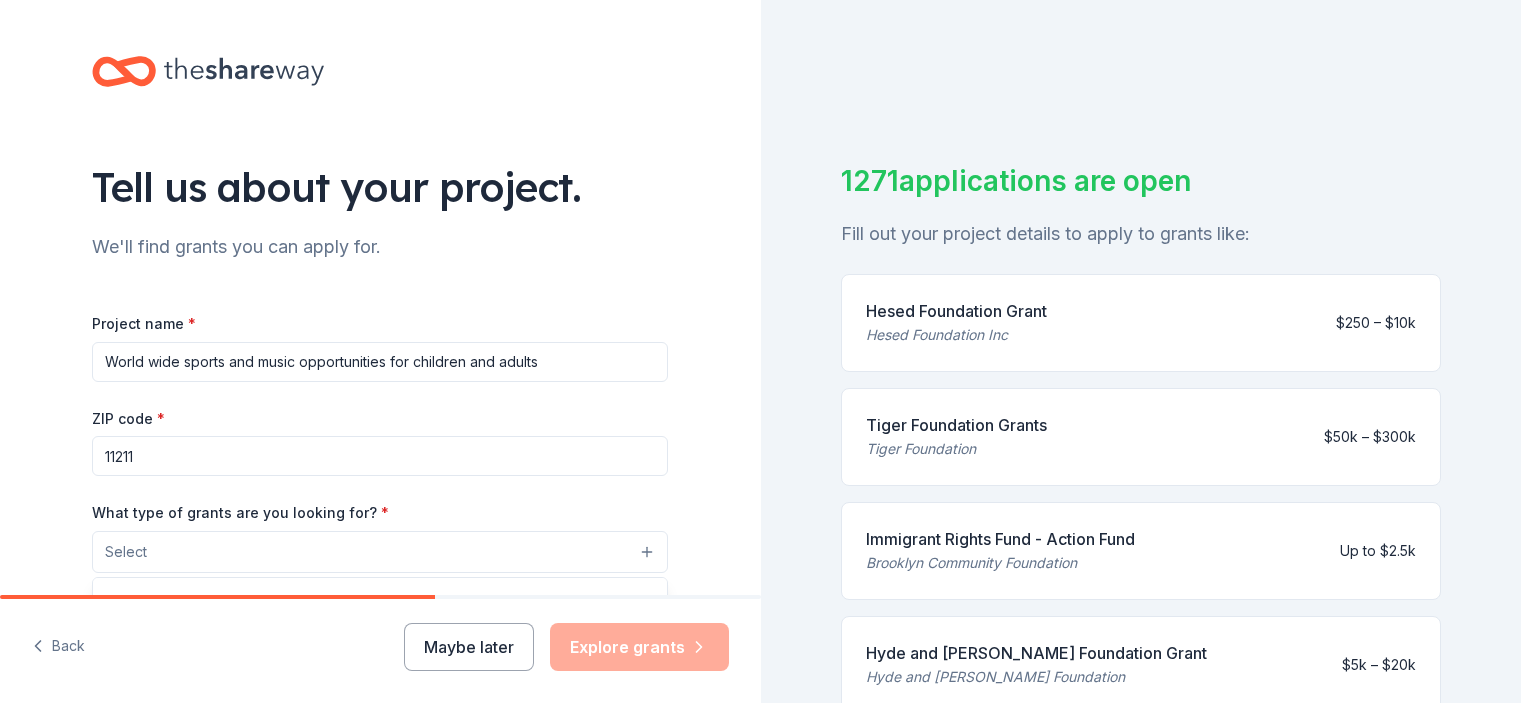 click on "Select" at bounding box center [380, 552] 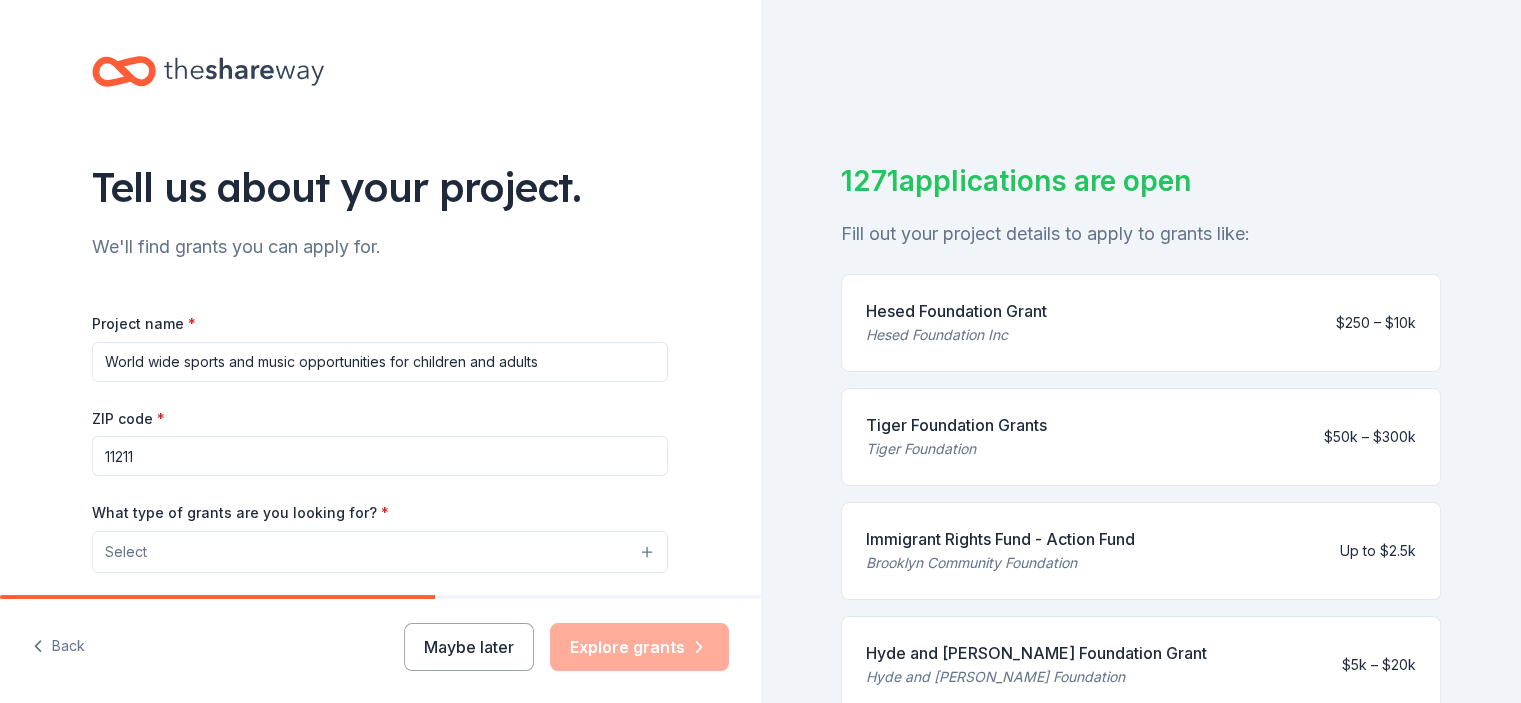 click on "Select" at bounding box center [380, 552] 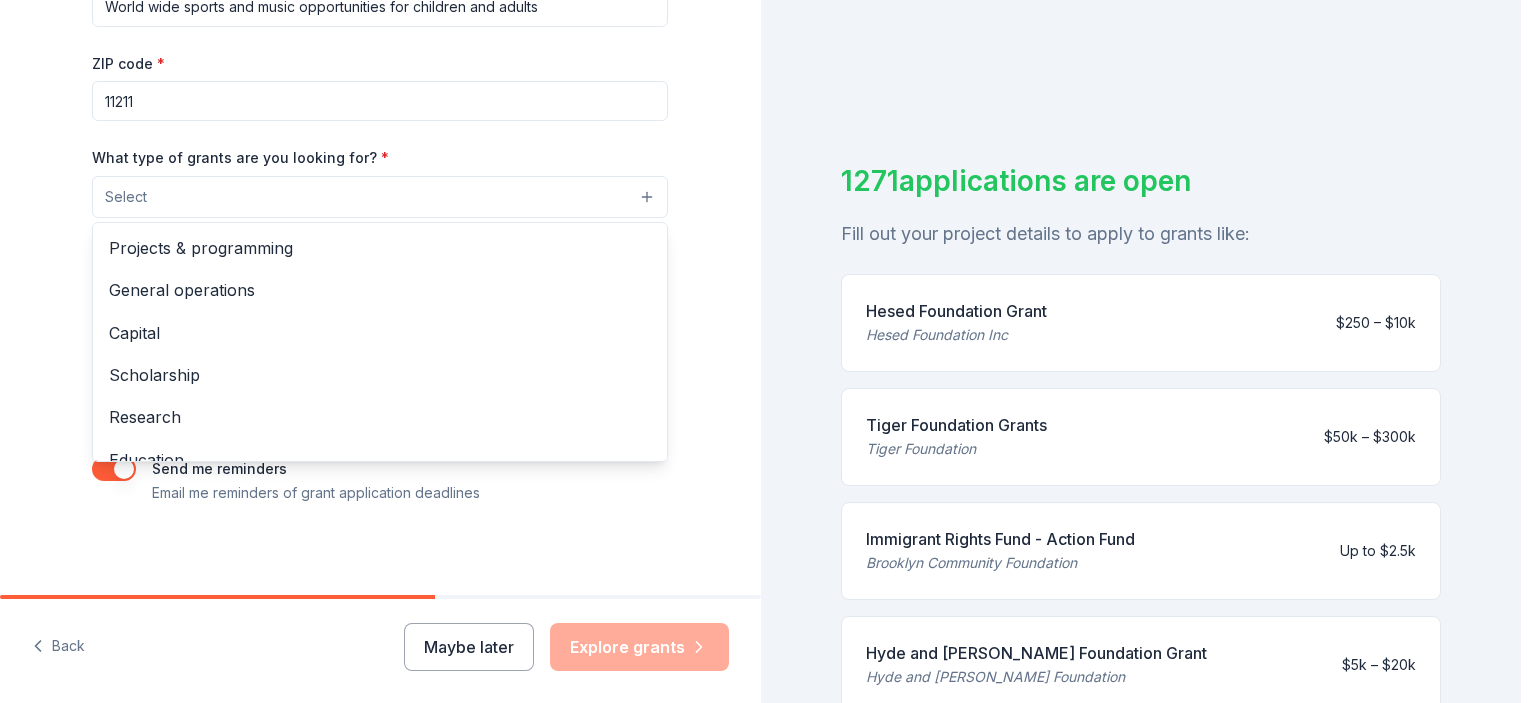 scroll, scrollTop: 361, scrollLeft: 0, axis: vertical 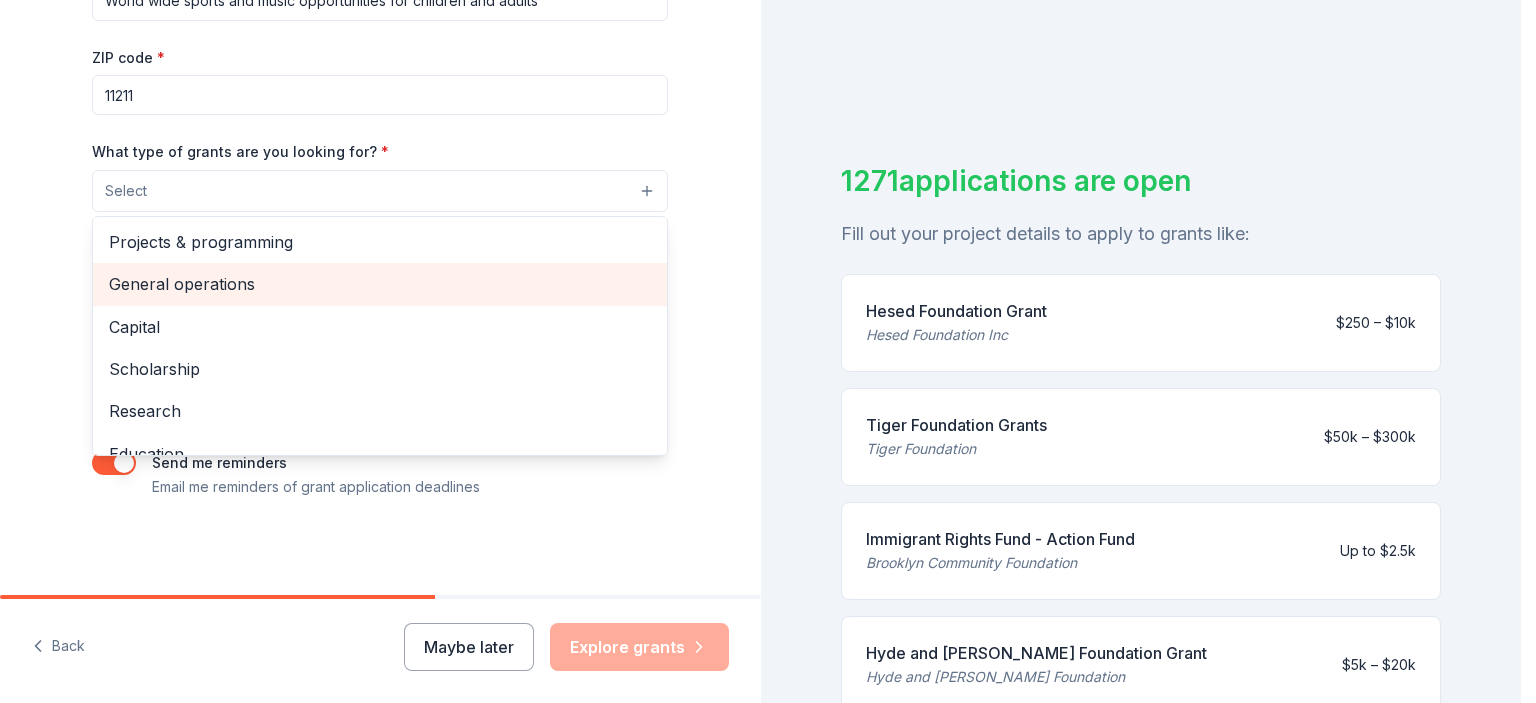 click on "General operations" at bounding box center (380, 284) 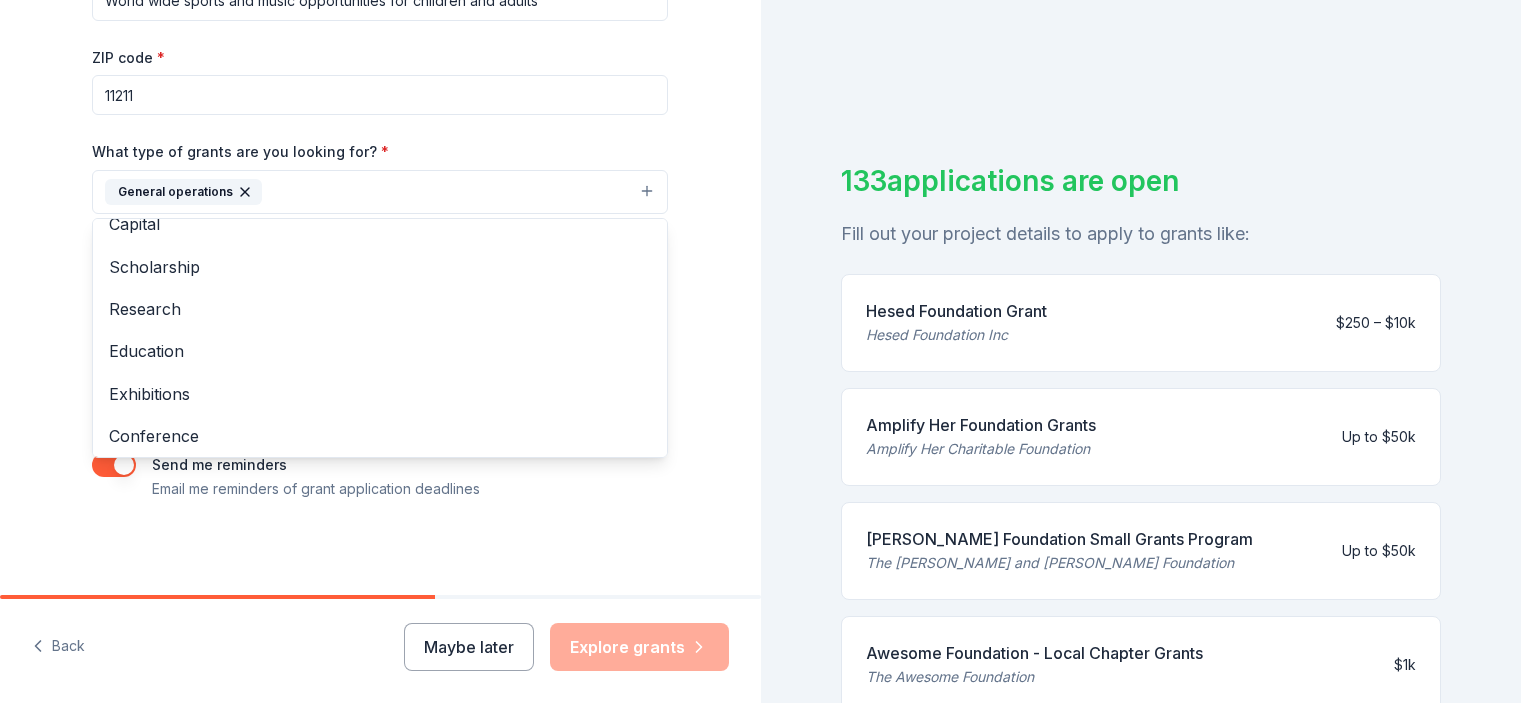 scroll, scrollTop: 0, scrollLeft: 0, axis: both 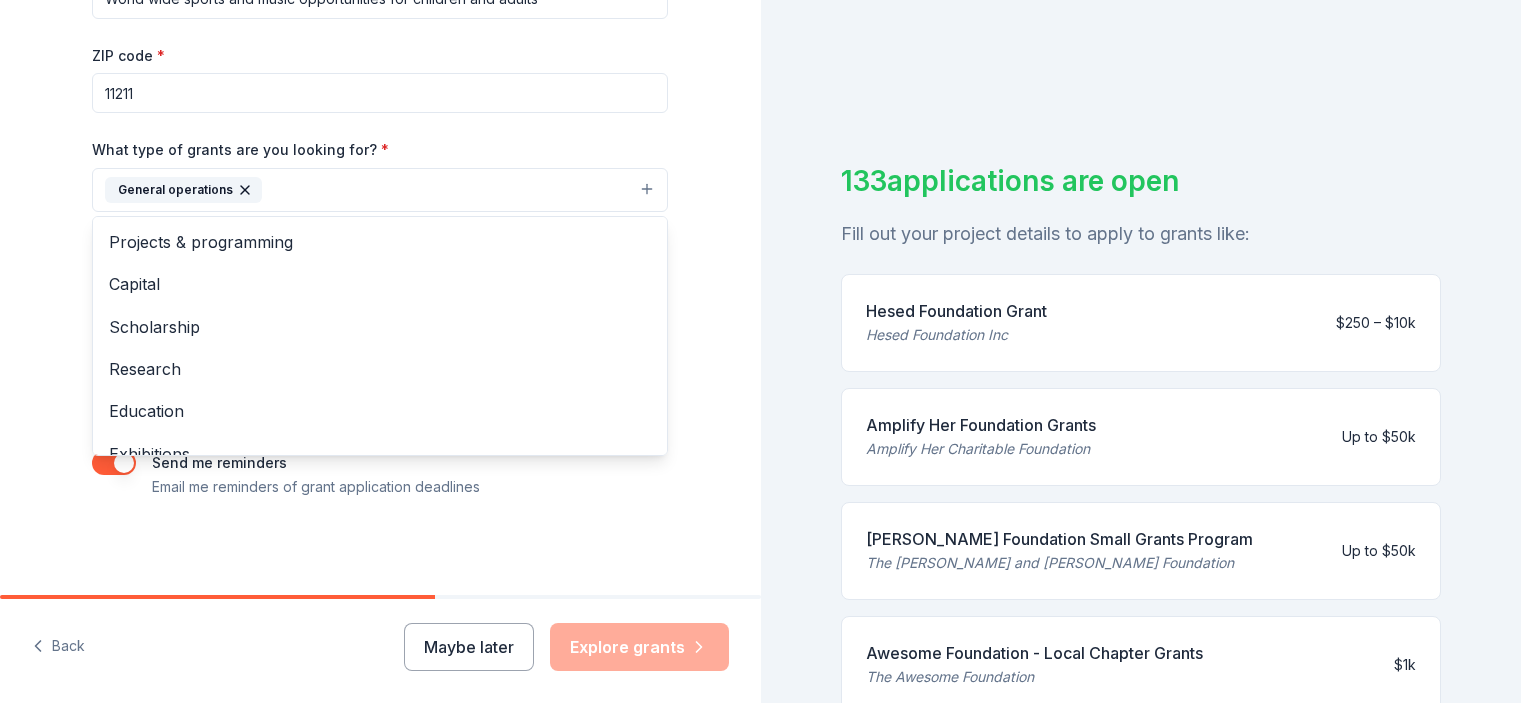 click on "Tell us about your project. We'll find grants you can apply for. Project name * World wide sports and music opportunities for children and adults ZIP code * 11211 What type of grants are you looking for? * General operations Projects & programming Capital Scholarship Research Education Exhibitions Conference Training and capacity building Fellowship Other What is your project about? * We use this to match you to relevant grant opportunities.   See examples We recommend at least 300 characters to get the best grant matches. Send me reminders Email me reminders of grant application deadlines" at bounding box center [380, 116] 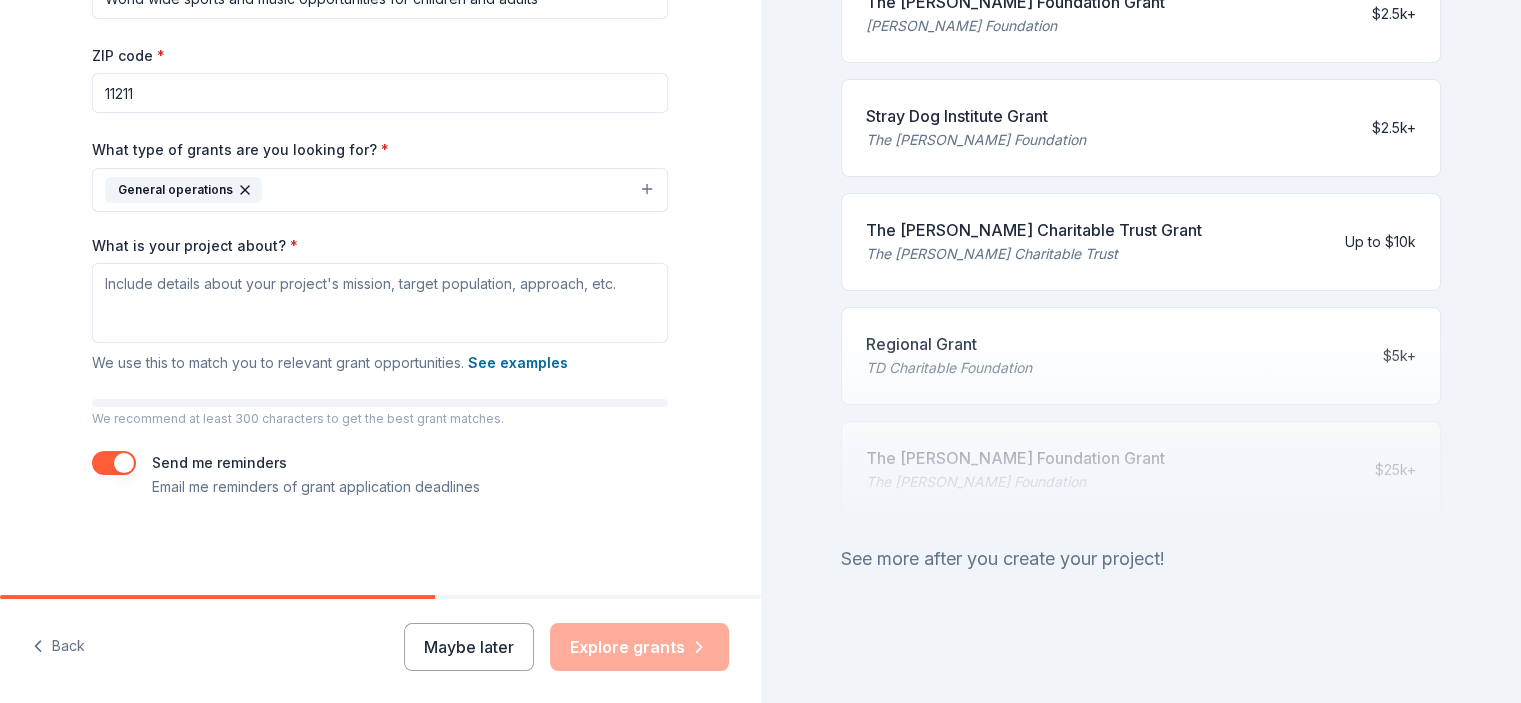 scroll, scrollTop: 0, scrollLeft: 0, axis: both 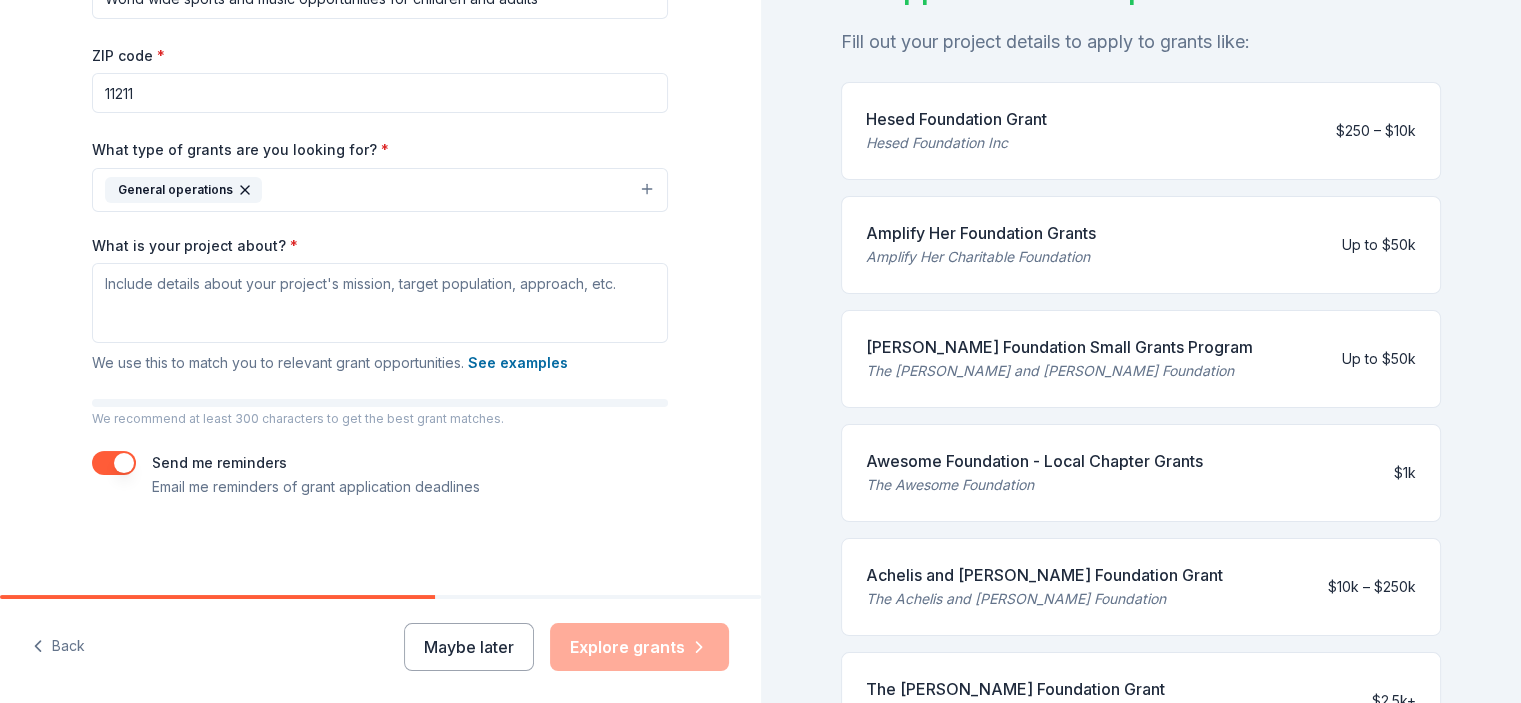 drag, startPoint x: 924, startPoint y: 70, endPoint x: 1078, endPoint y: 429, distance: 390.63666 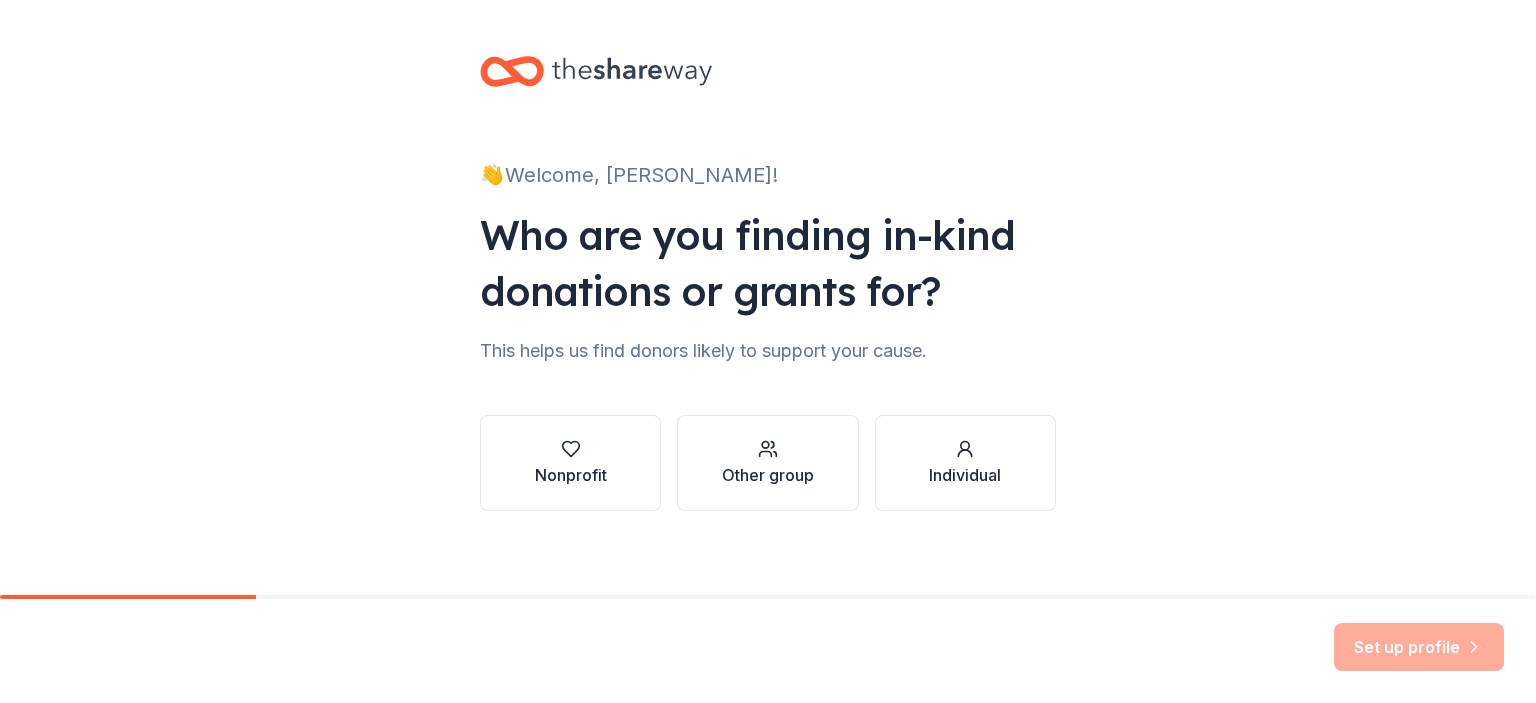 scroll, scrollTop: 0, scrollLeft: 0, axis: both 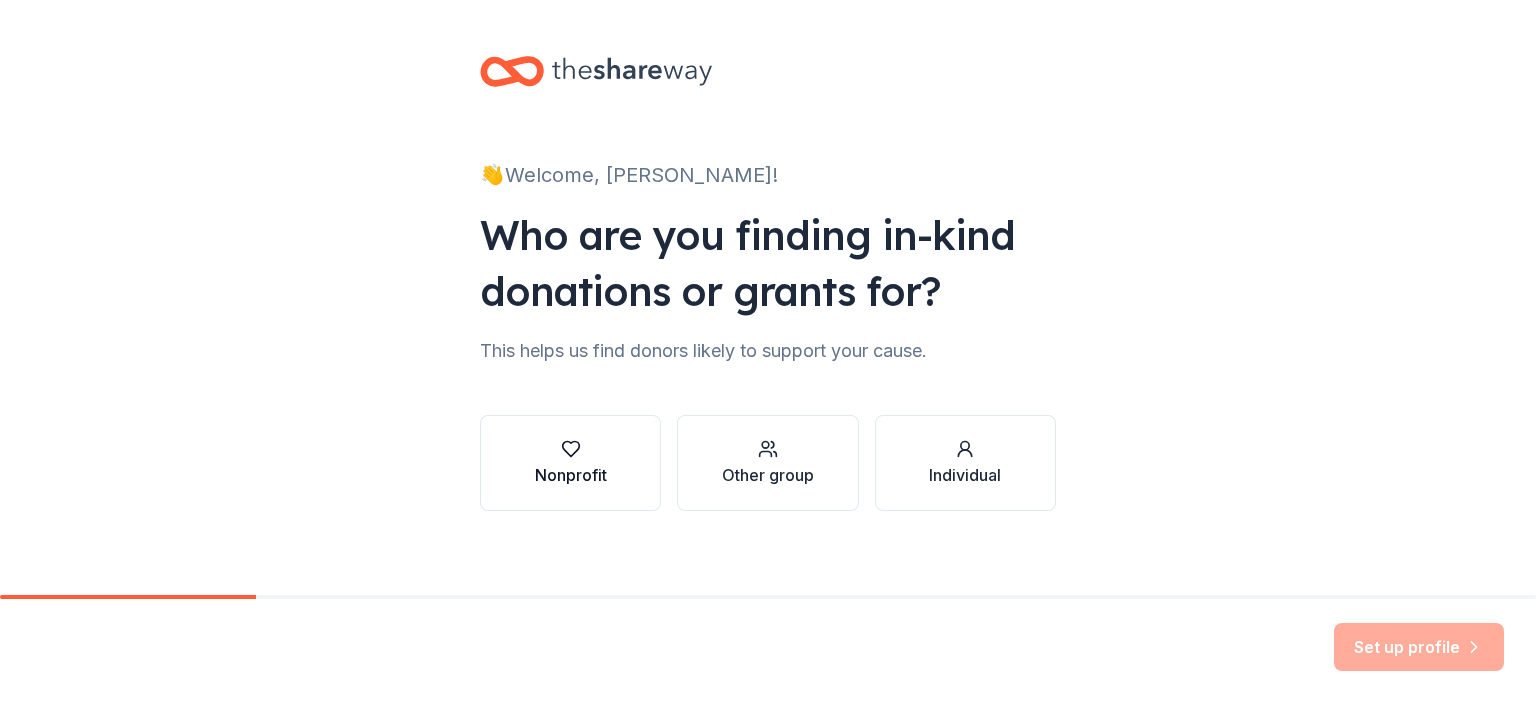 click on "Nonprofit" at bounding box center [571, 475] 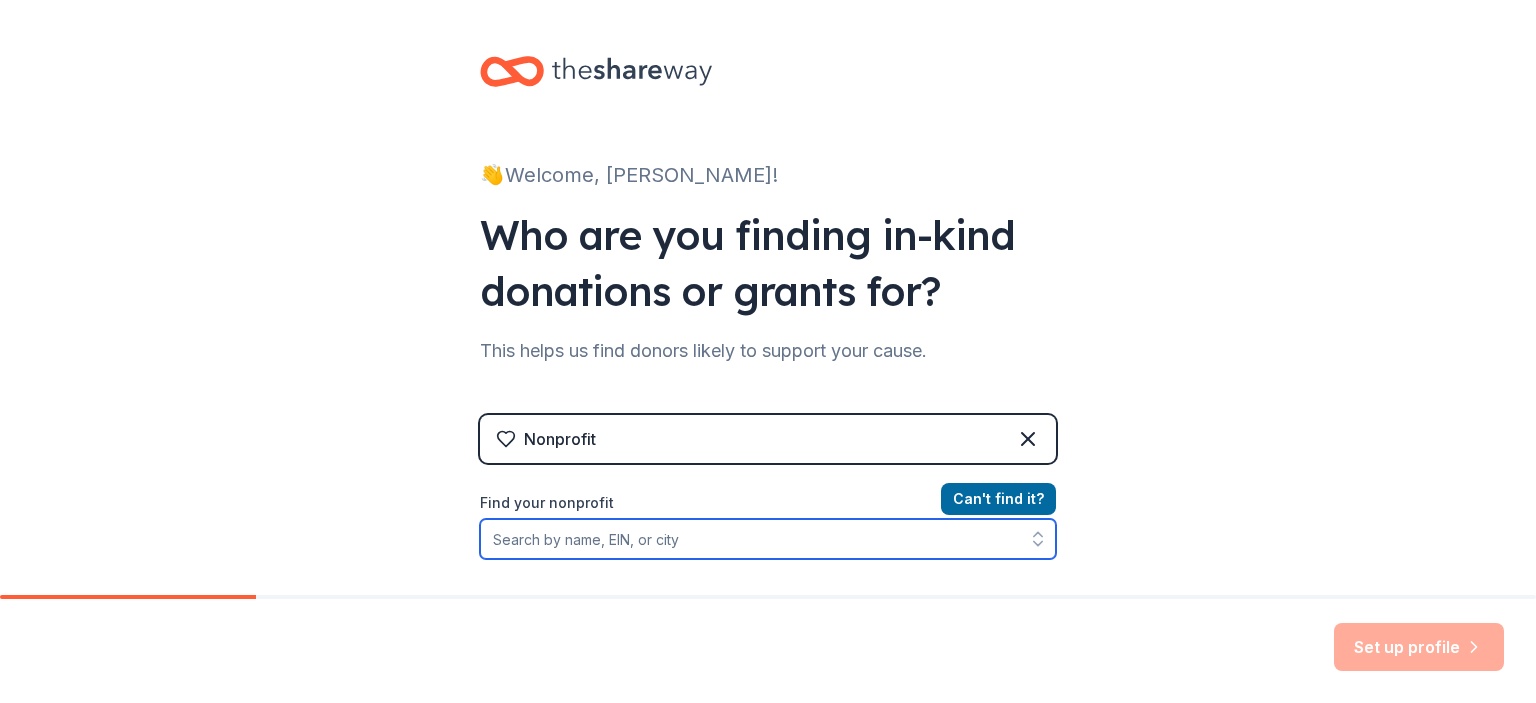 click on "Find your nonprofit" at bounding box center (768, 539) 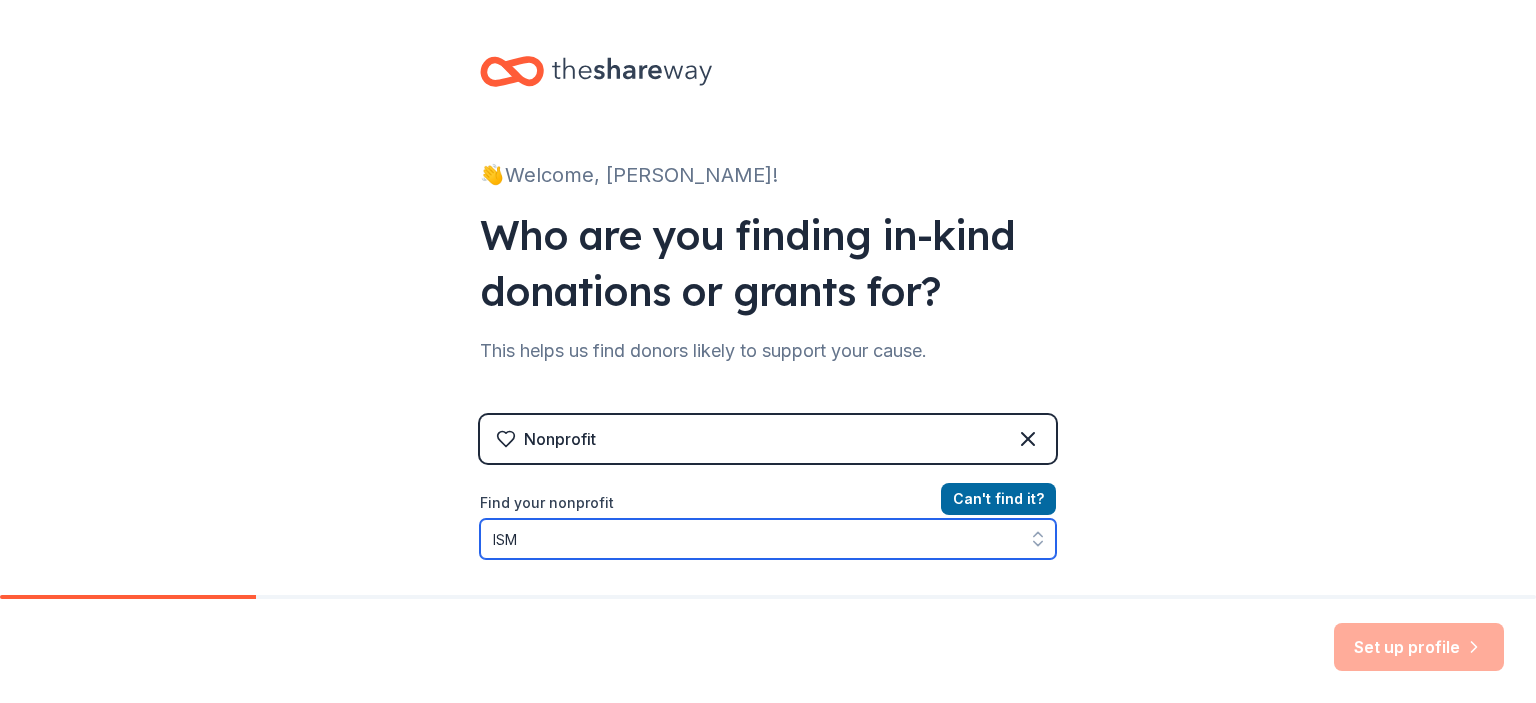 scroll, scrollTop: 64, scrollLeft: 0, axis: vertical 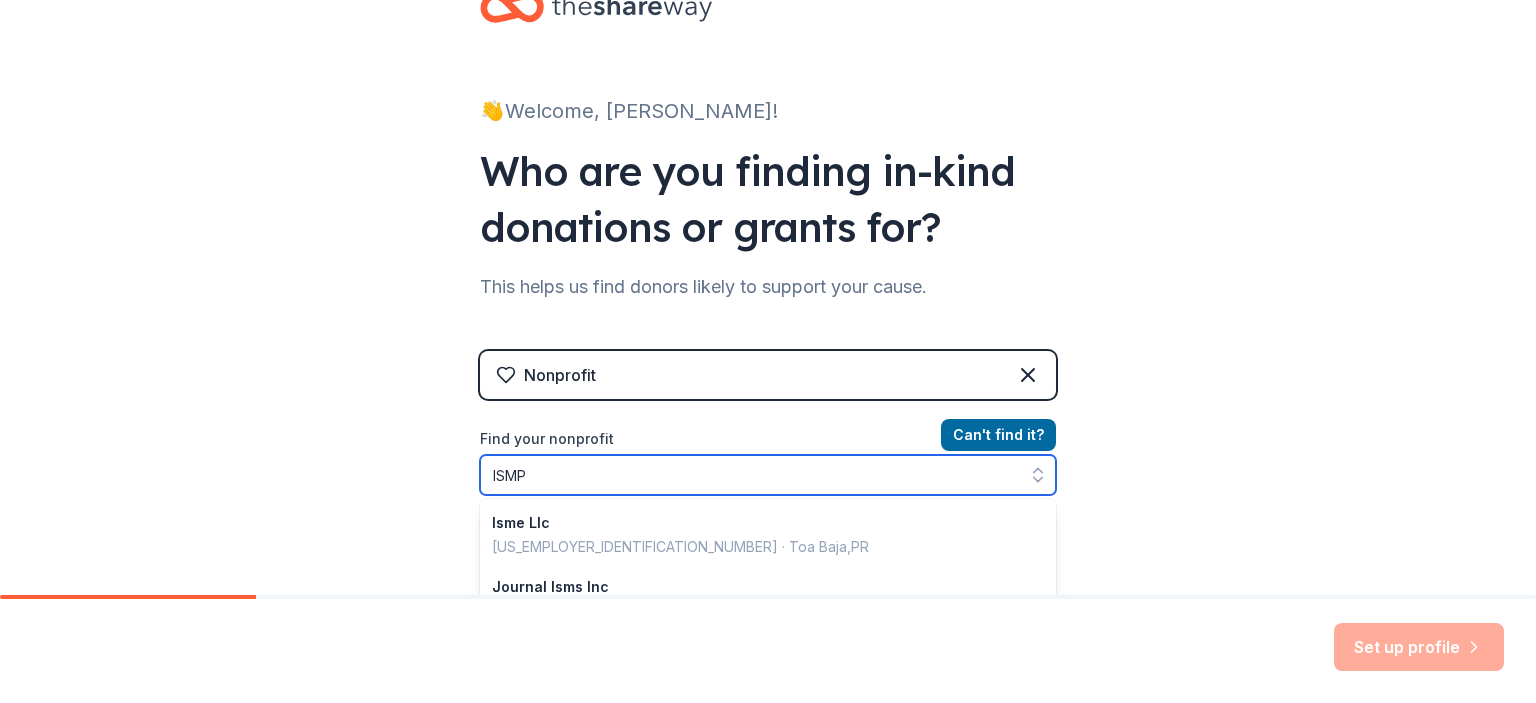 click on "ISMP" at bounding box center [768, 475] 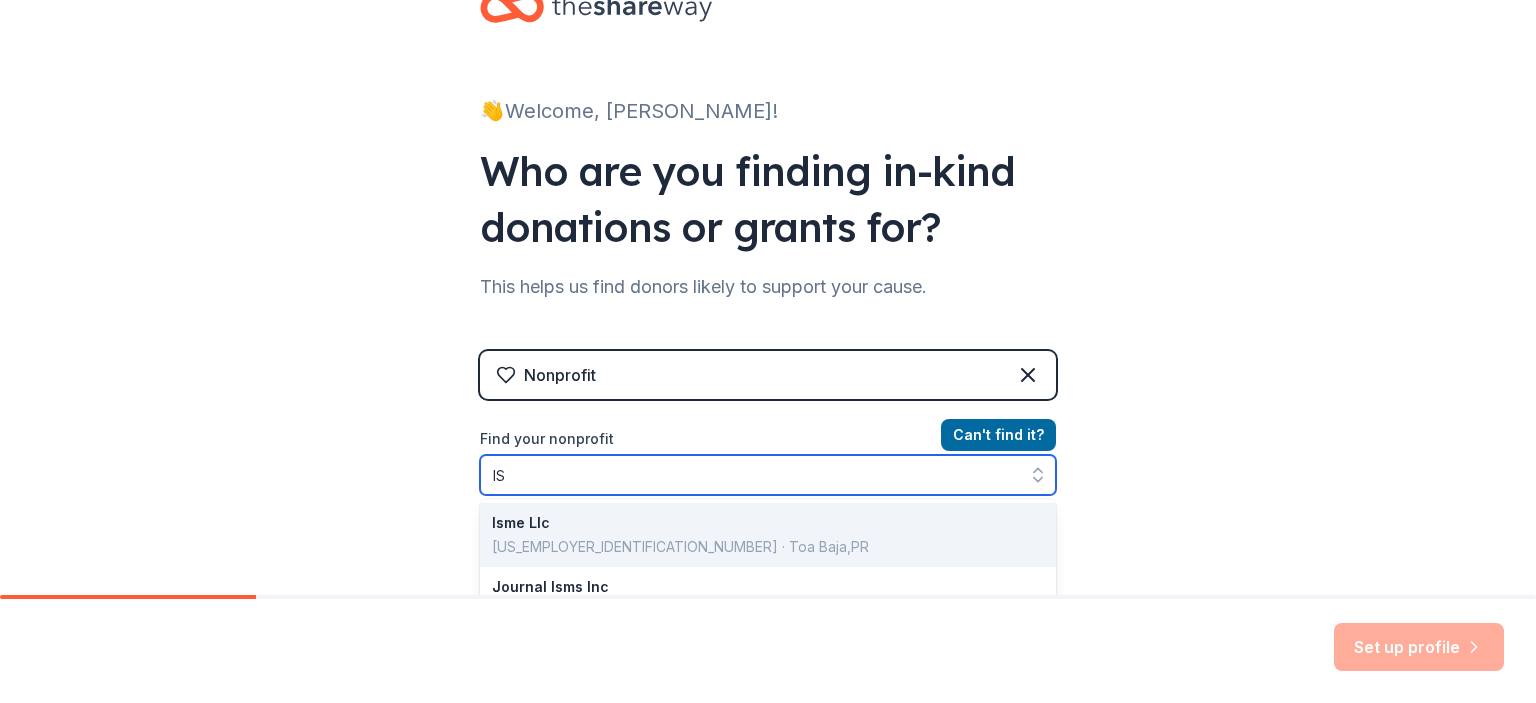 type on "I" 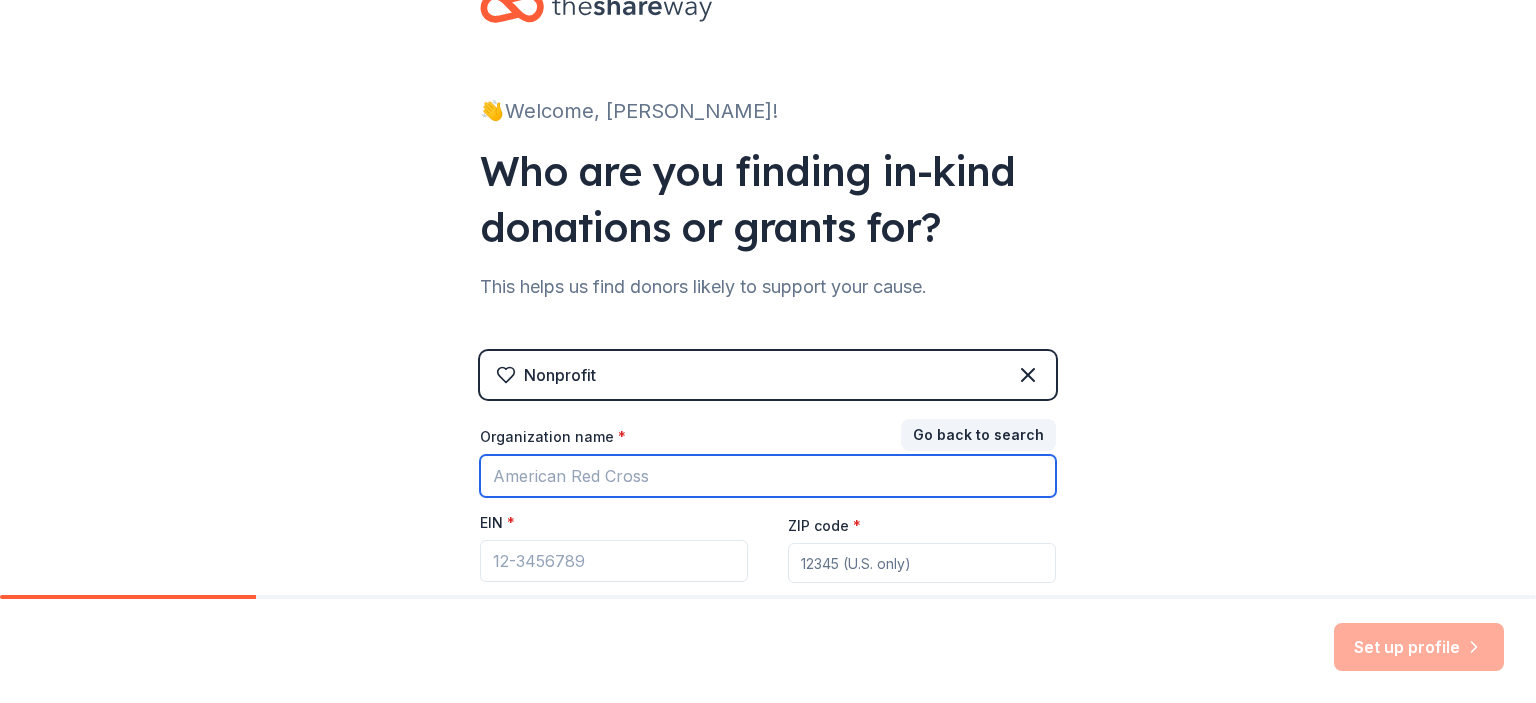 click on "Organization name *" at bounding box center (768, 476) 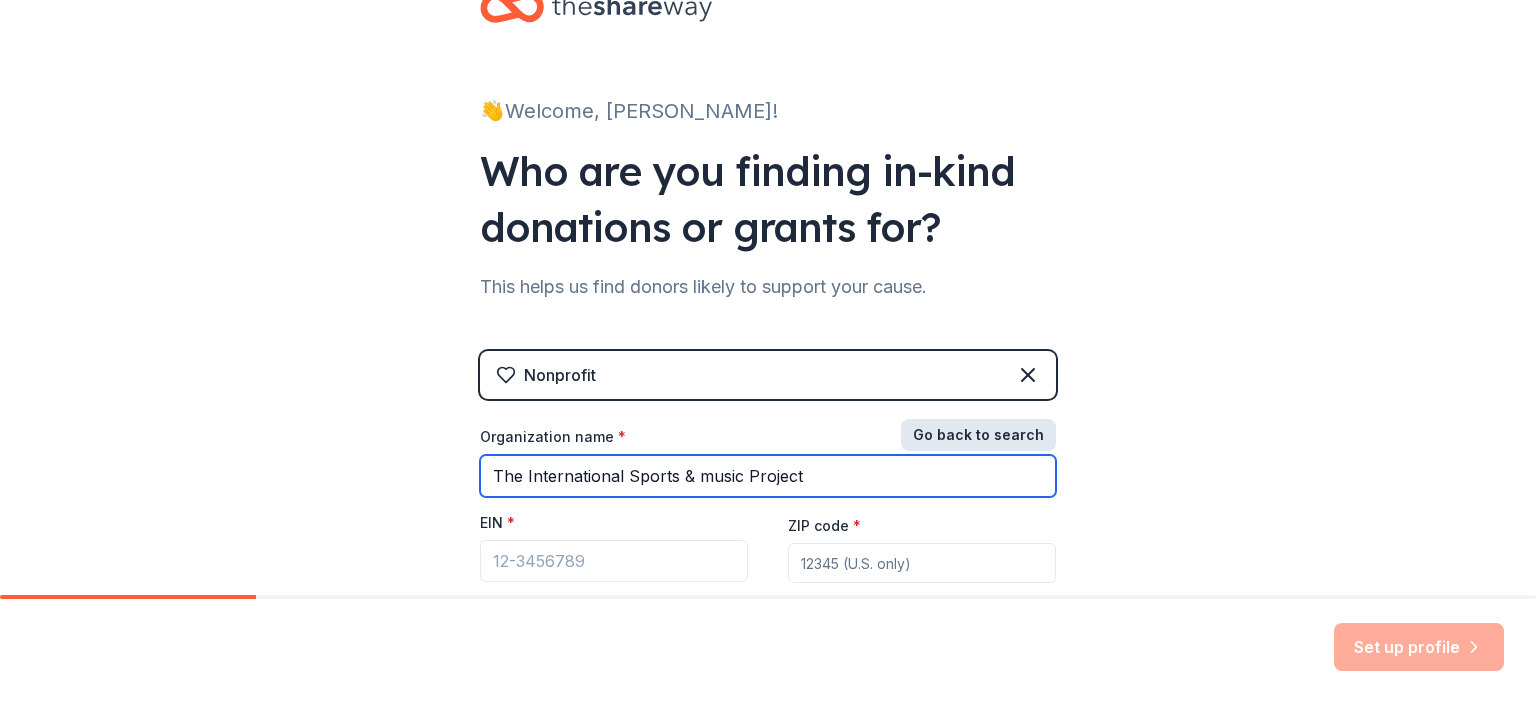 type on "The International Sports & music Project" 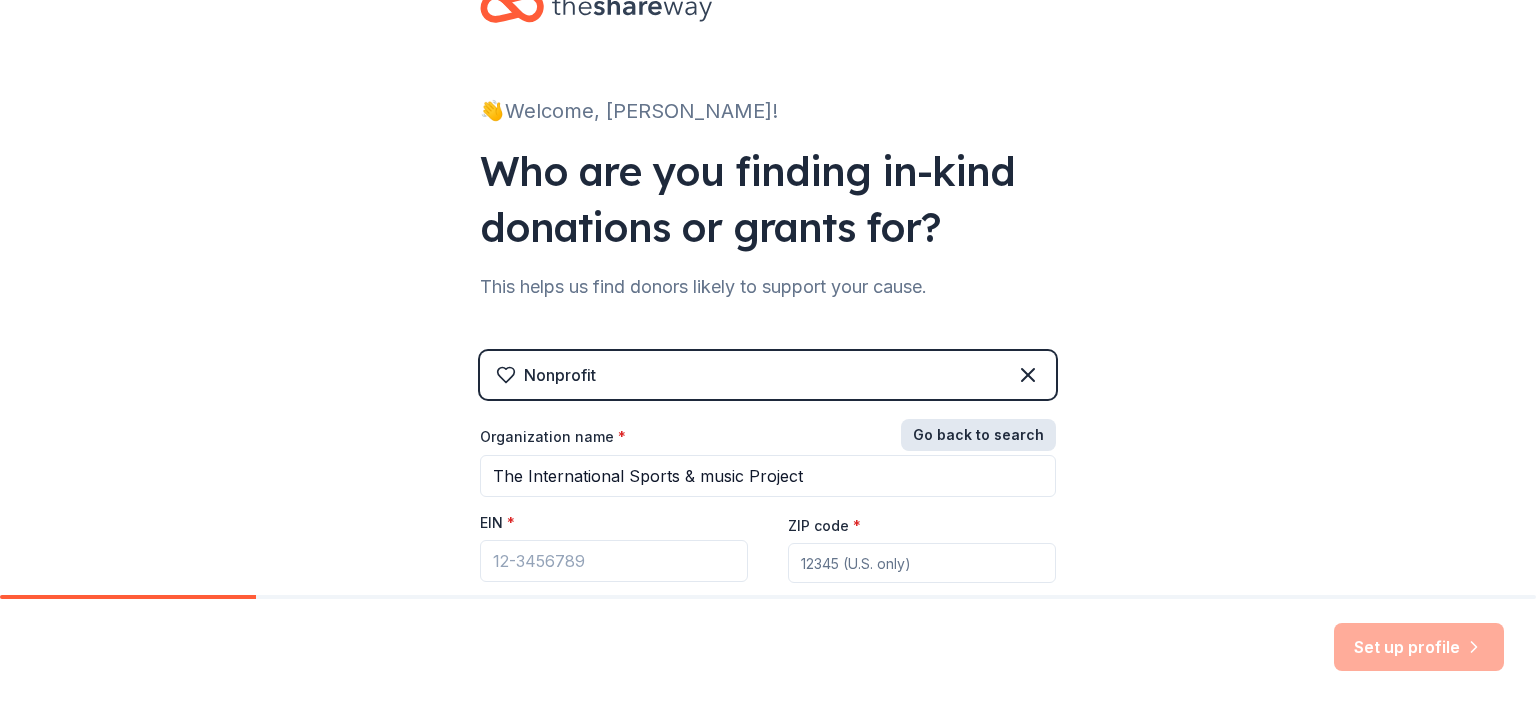 click on "Go back to search" at bounding box center (978, 435) 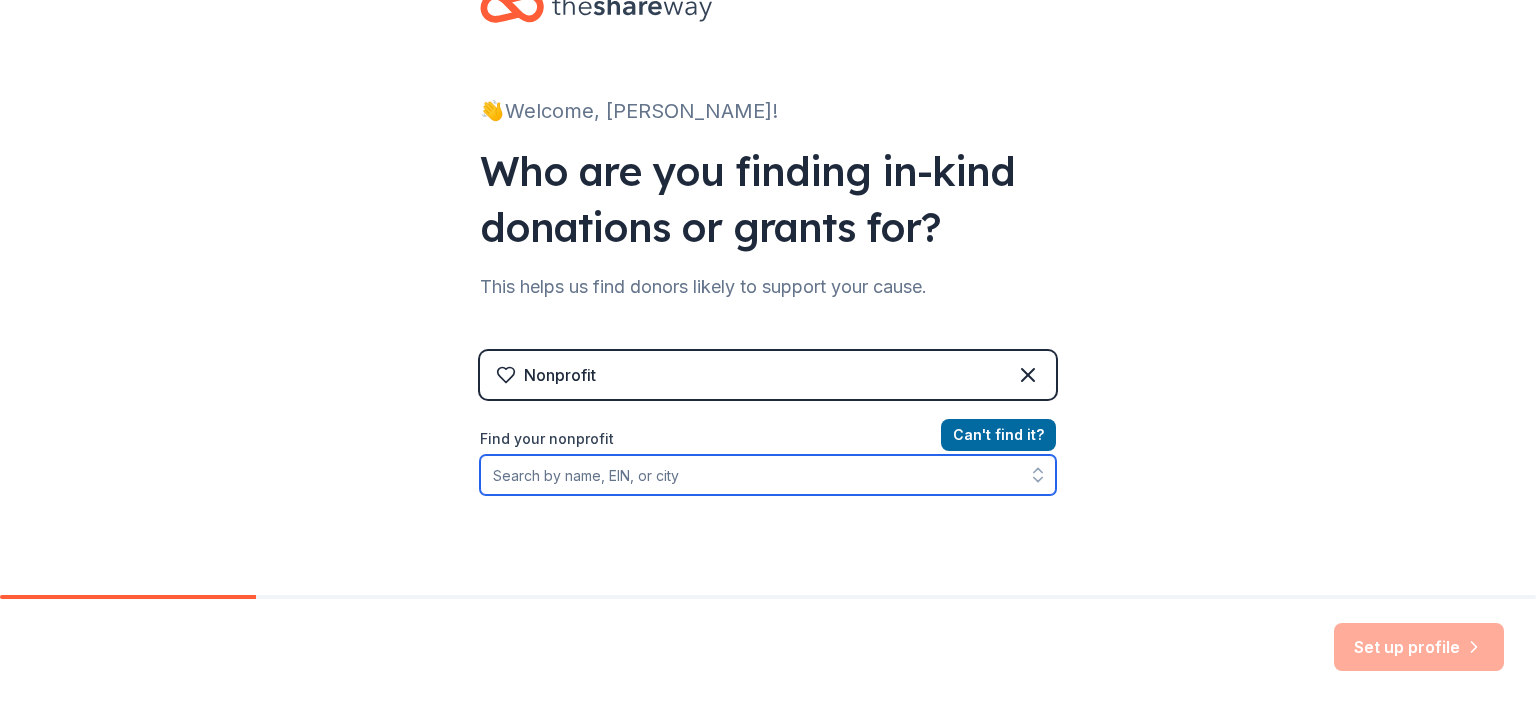 click on "Find your nonprofit" at bounding box center [768, 475] 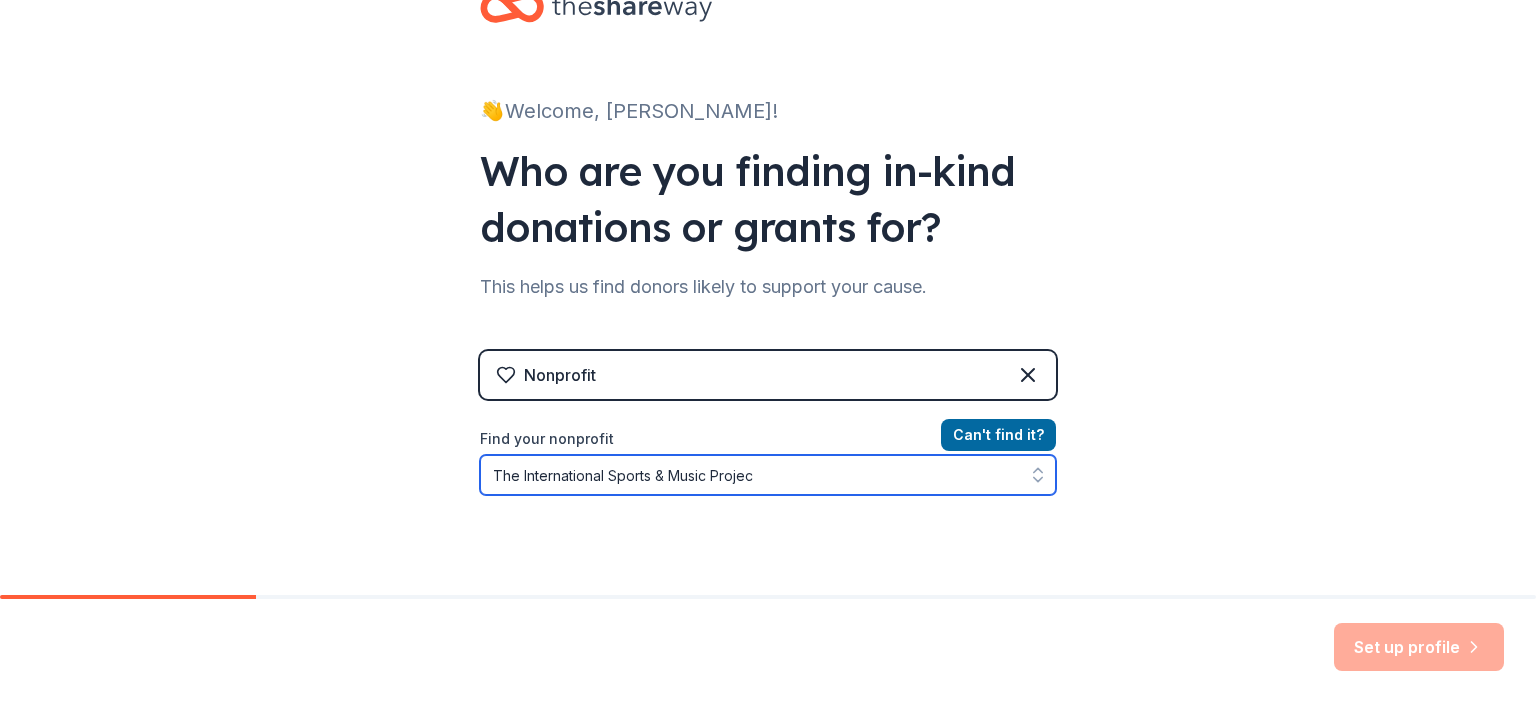 type on "The International Sports & Music Project" 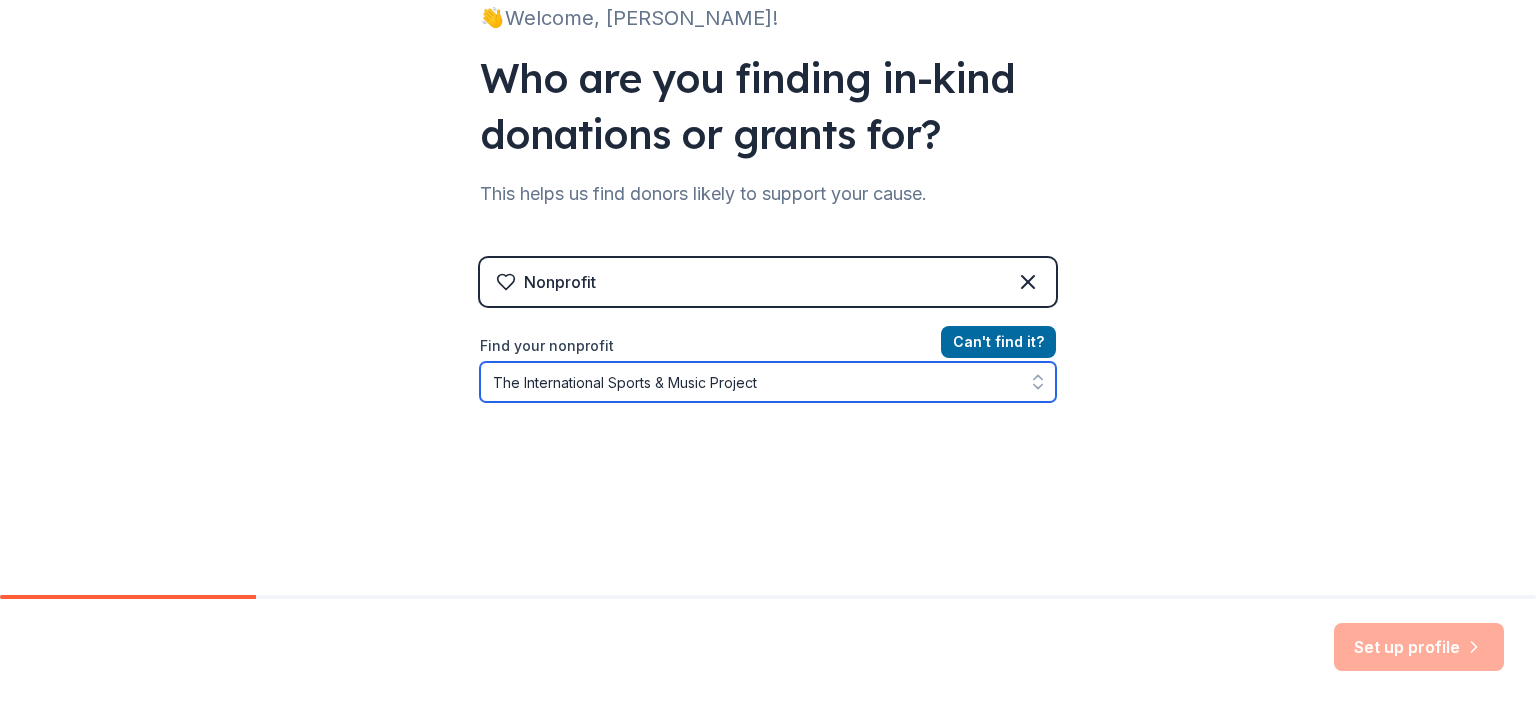 scroll, scrollTop: 260, scrollLeft: 0, axis: vertical 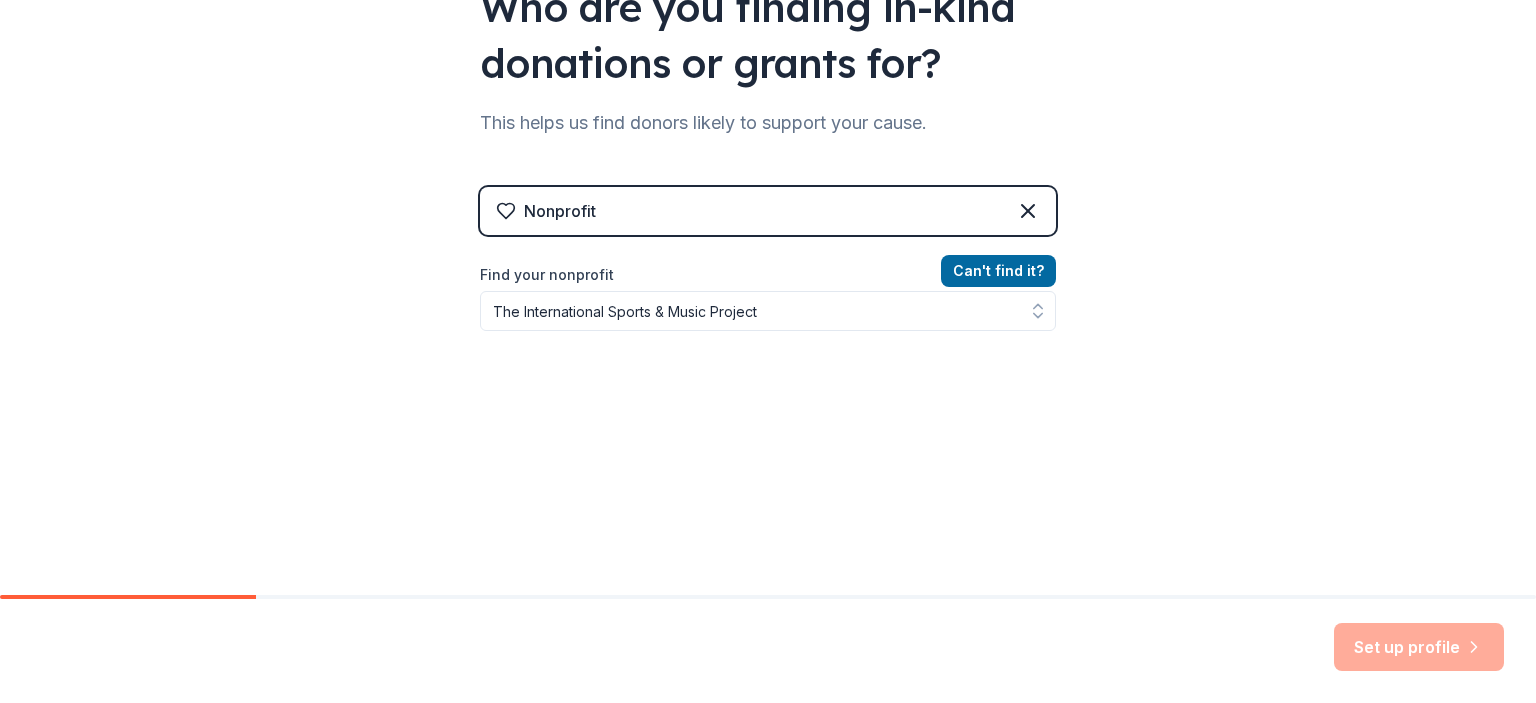 click on "Set up profile" at bounding box center [1419, 647] 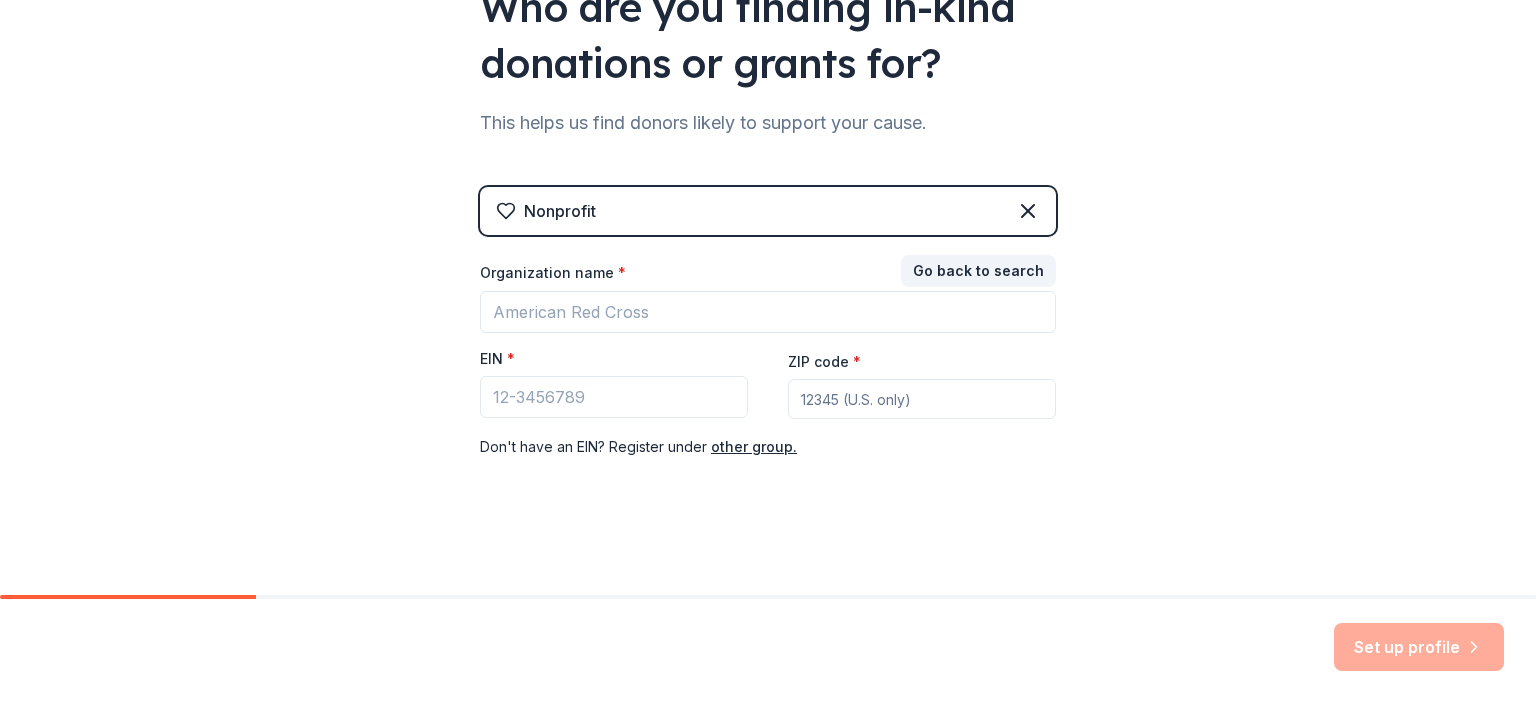 click on "Set up profile" at bounding box center (1419, 647) 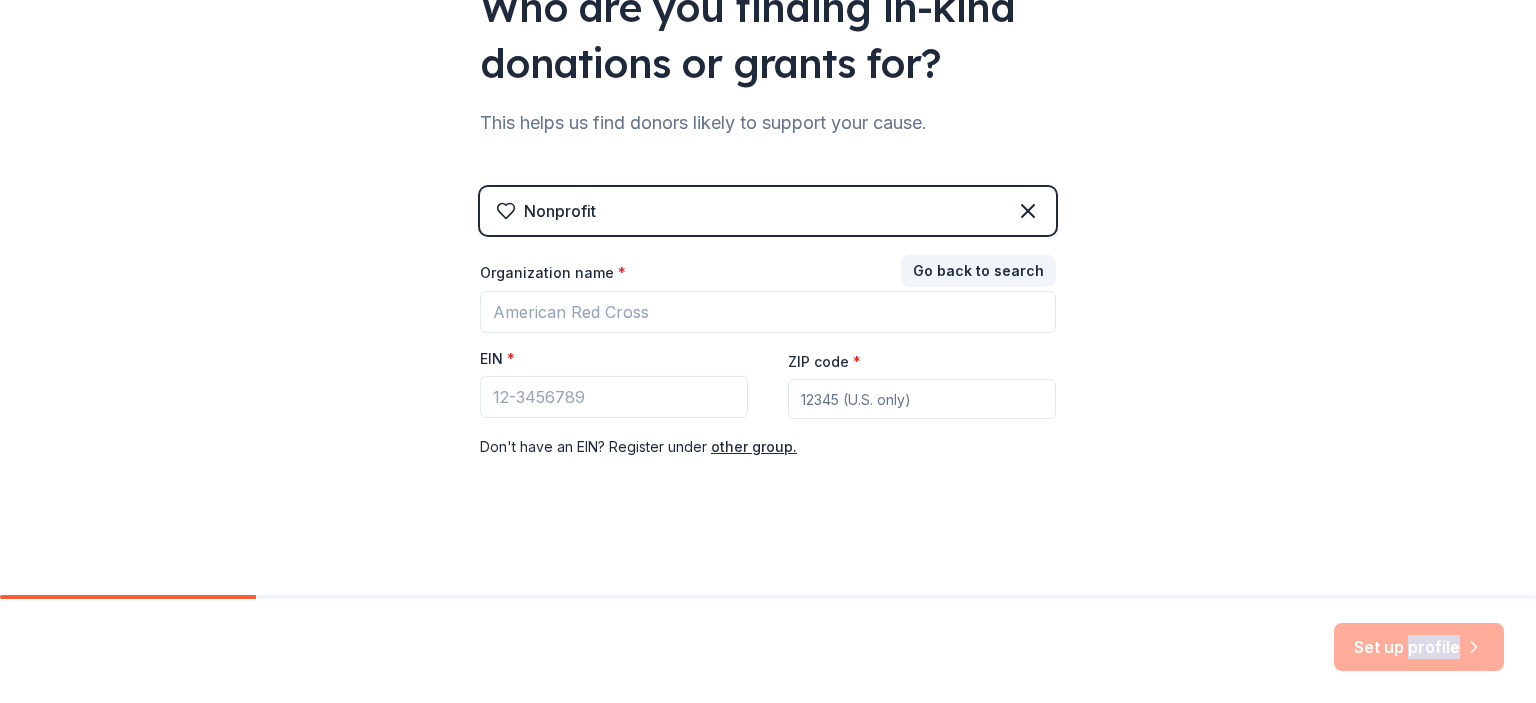 click on "Set up profile" at bounding box center [1419, 647] 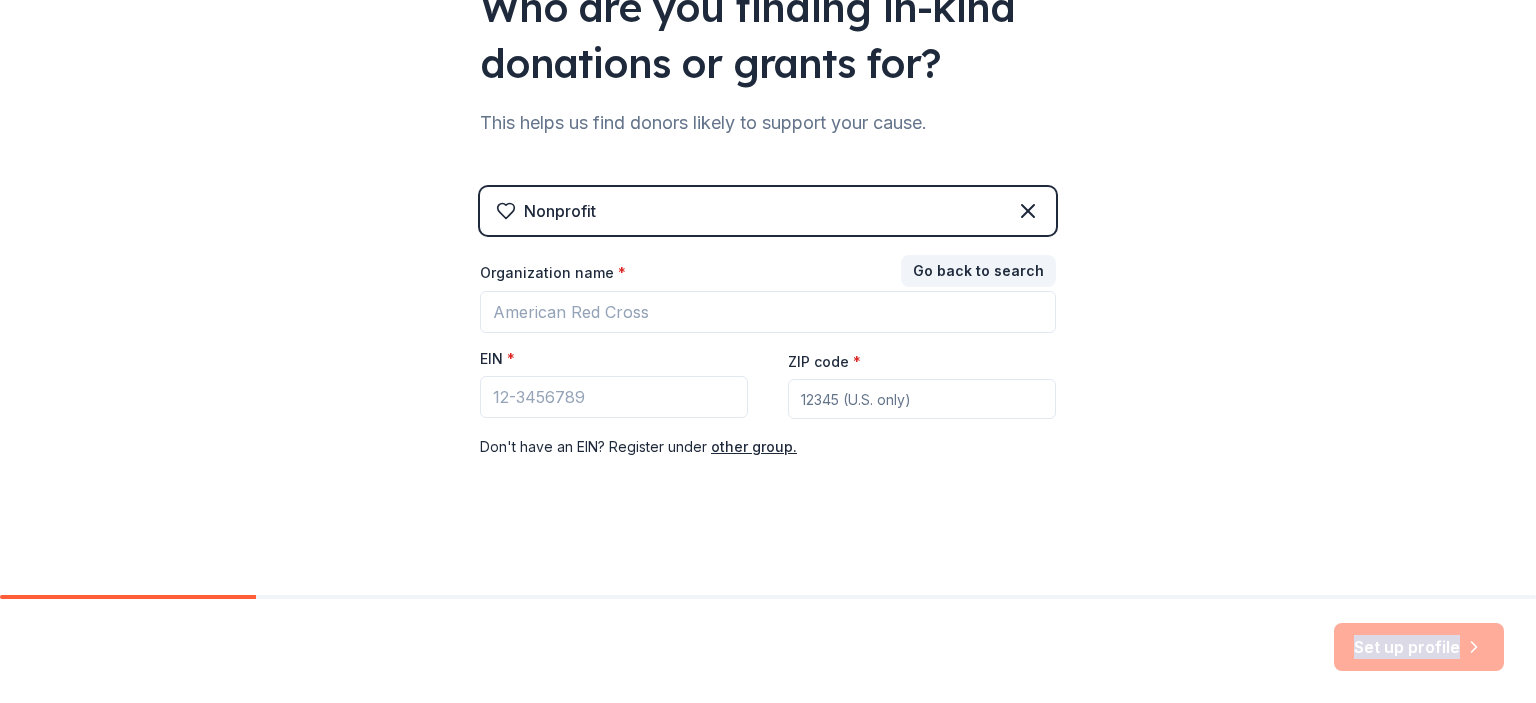 click on "Set up profile" at bounding box center (1419, 647) 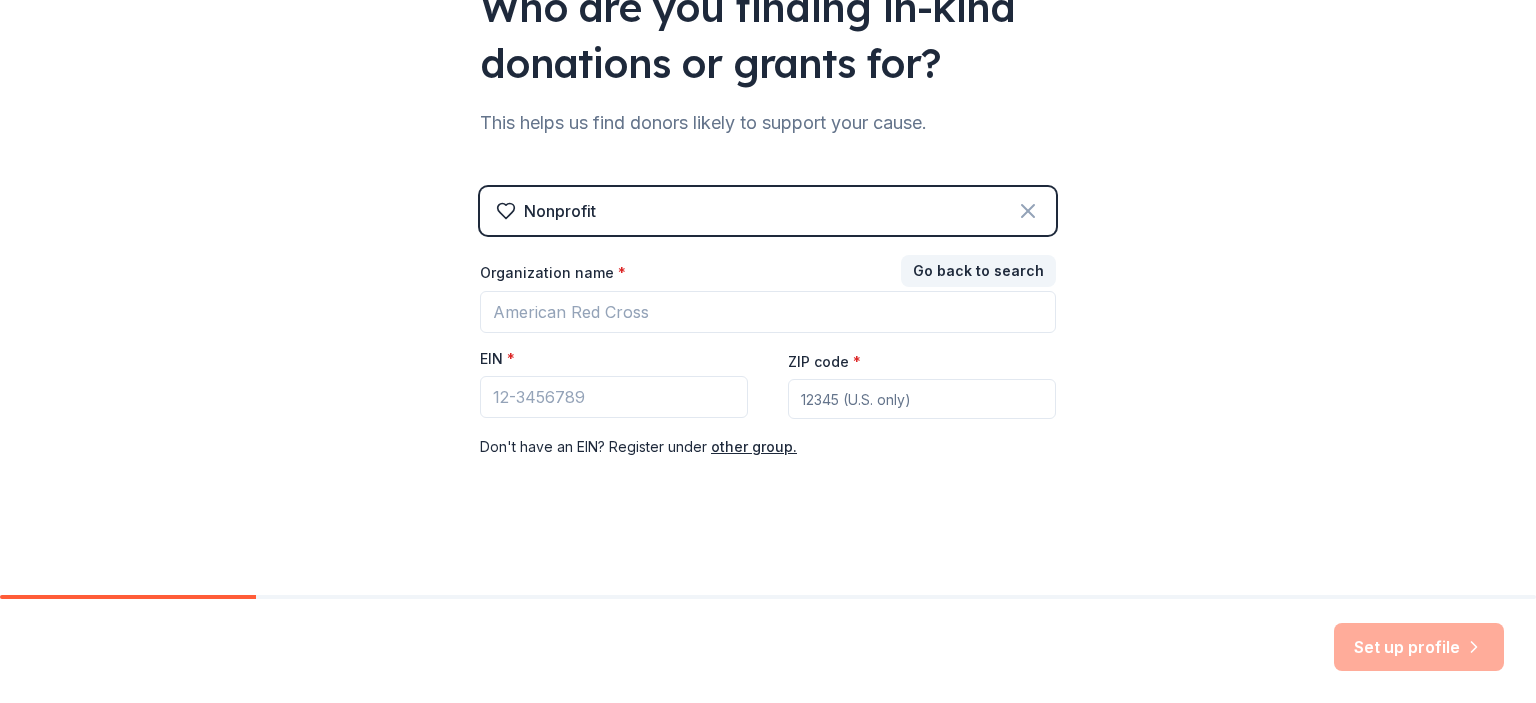 click 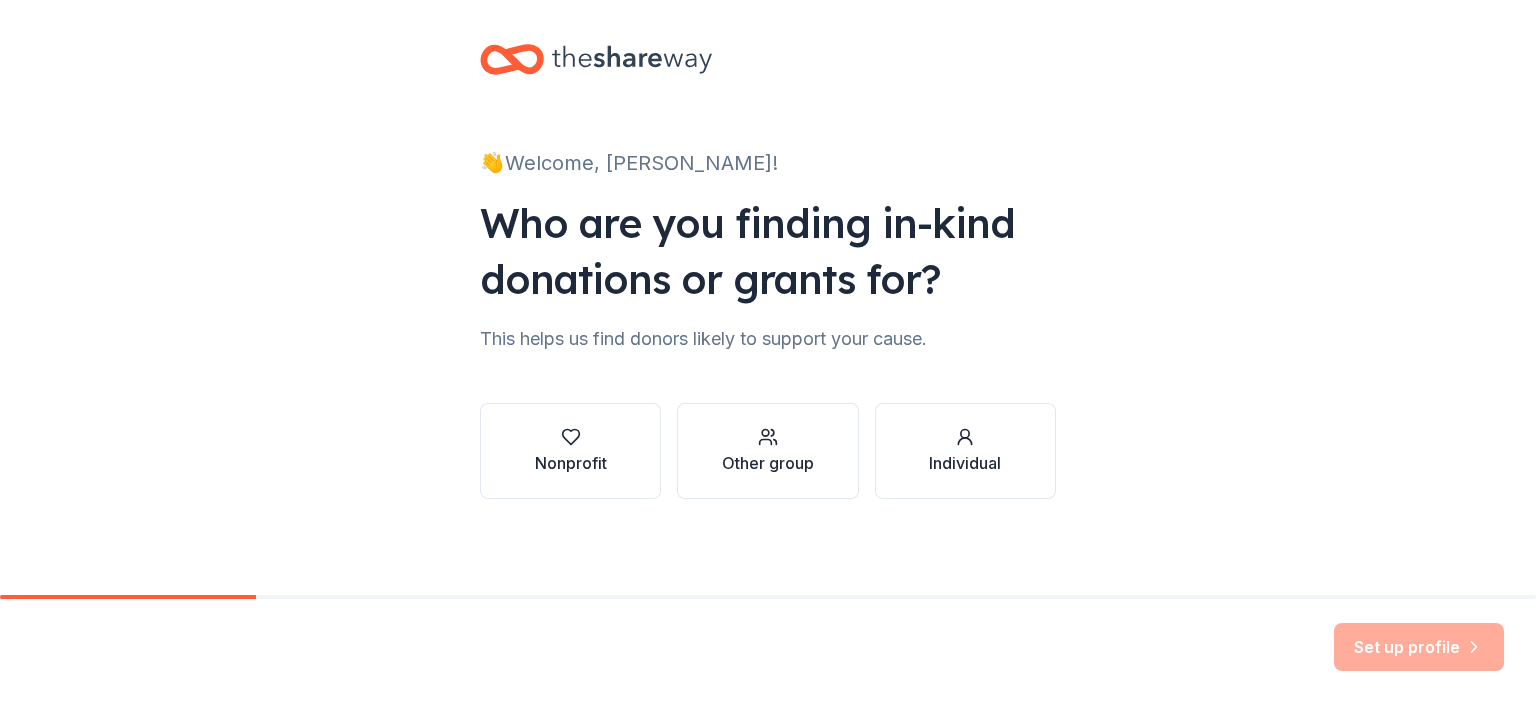 scroll, scrollTop: 12, scrollLeft: 0, axis: vertical 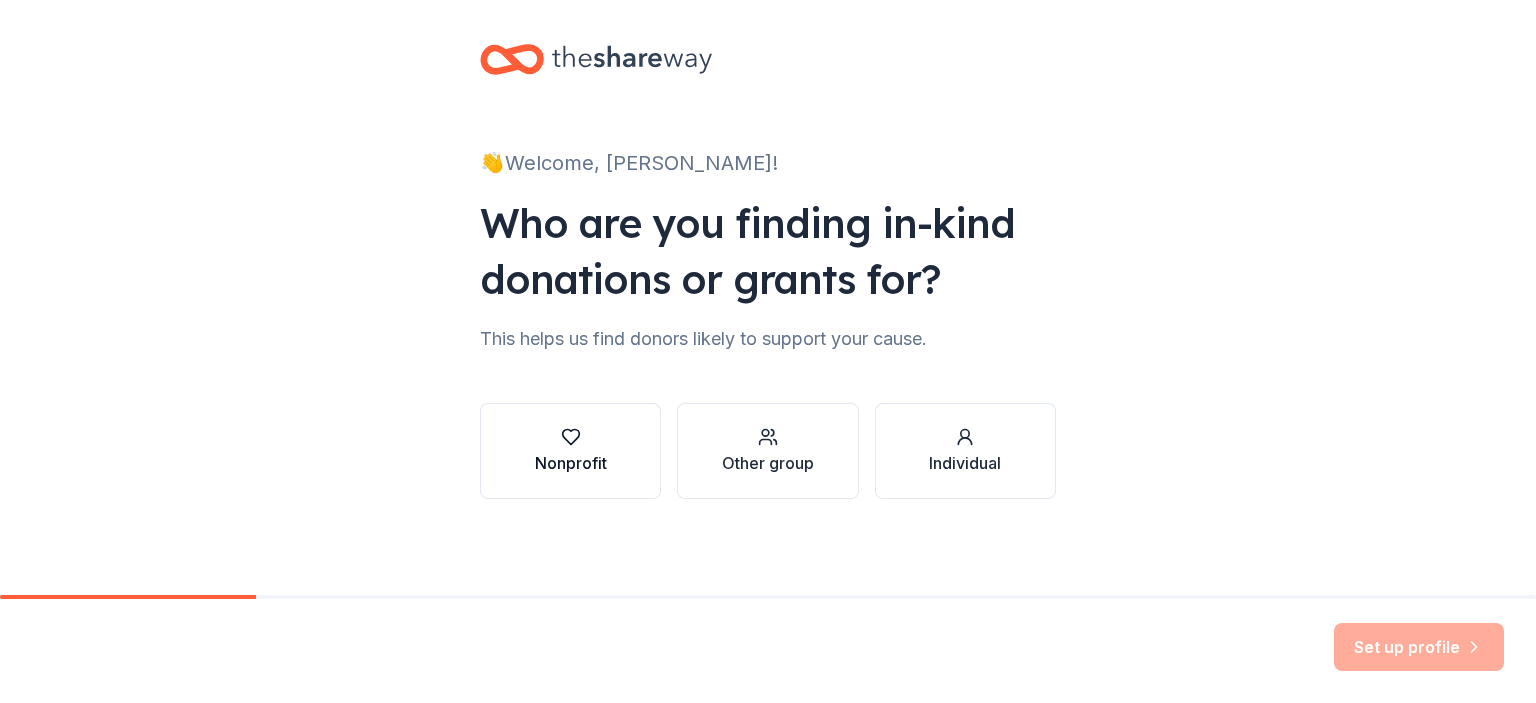 click on "Nonprofit" at bounding box center [571, 451] 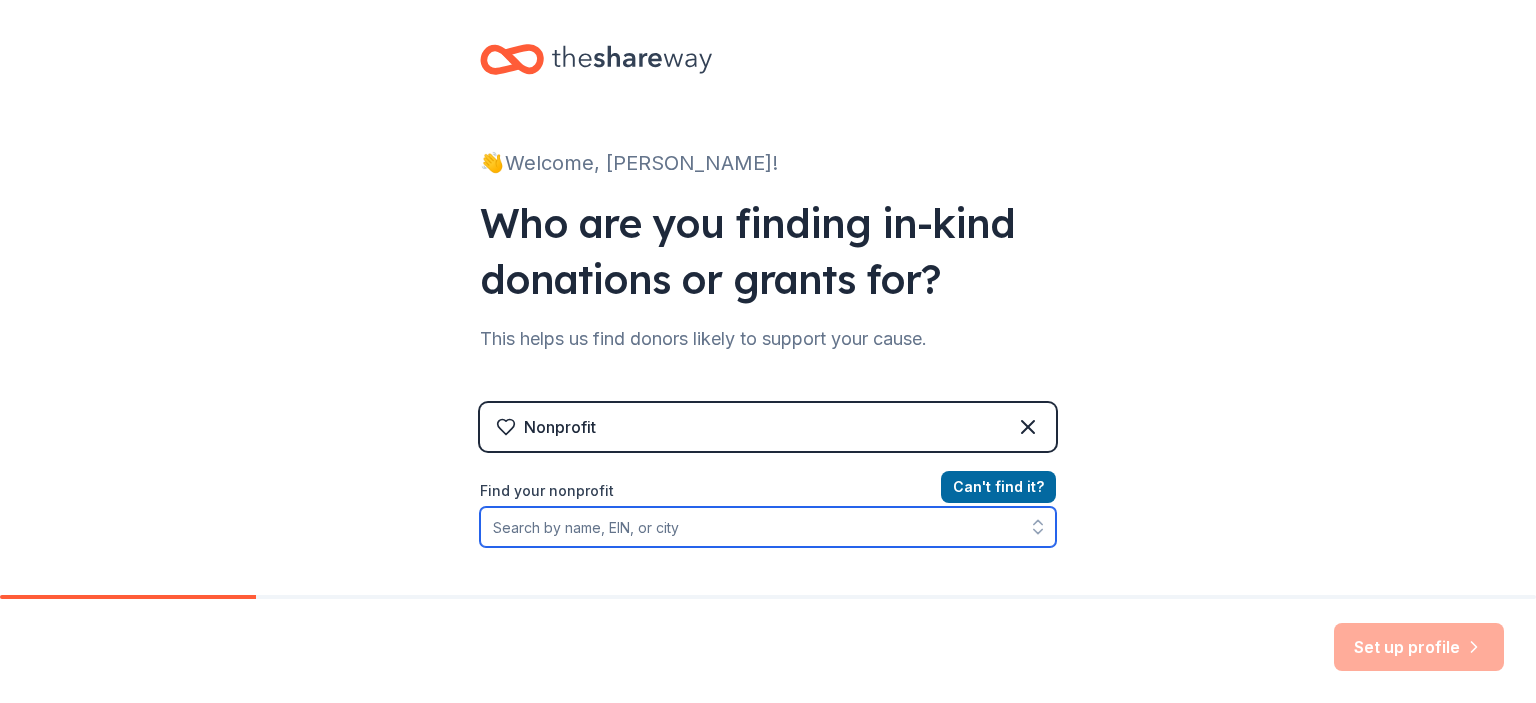 click on "Find your nonprofit" at bounding box center [768, 527] 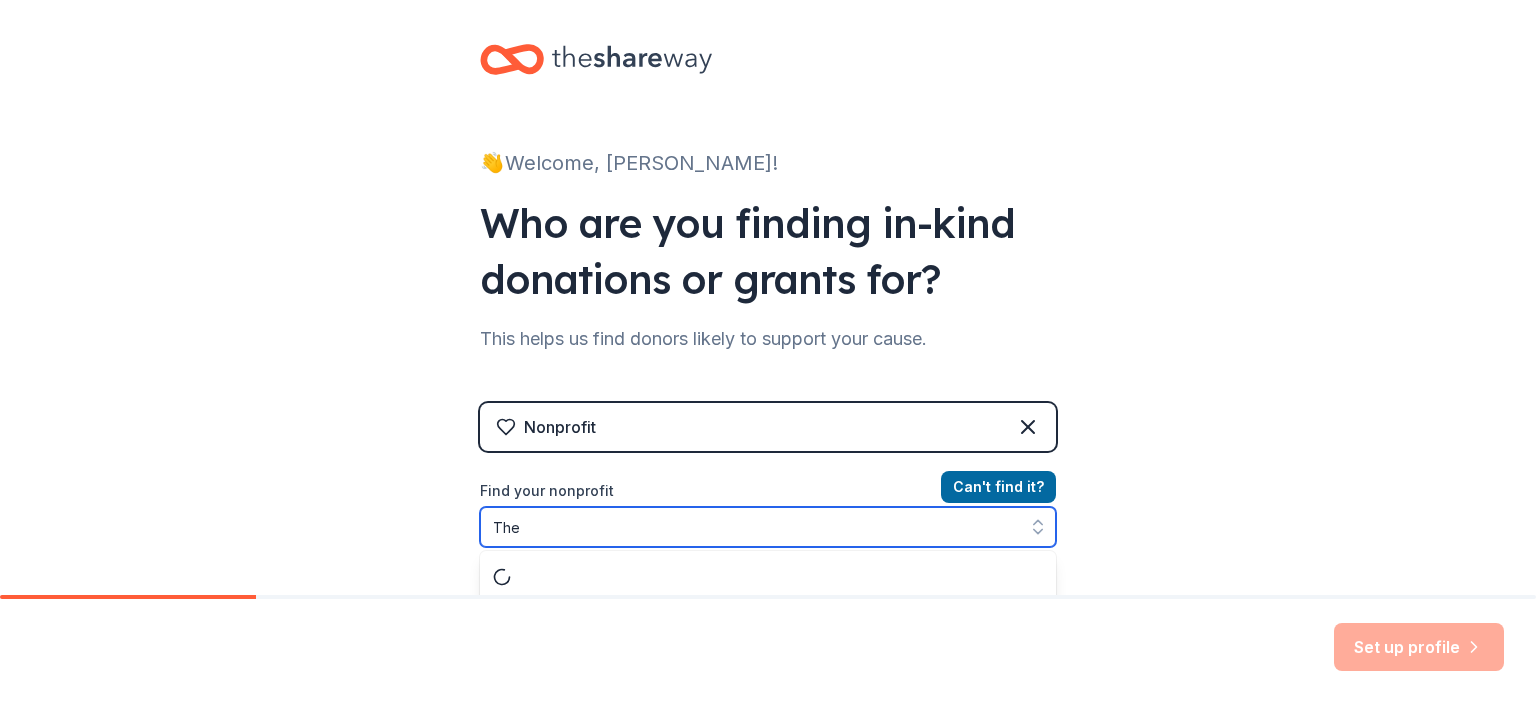 scroll, scrollTop: 64, scrollLeft: 0, axis: vertical 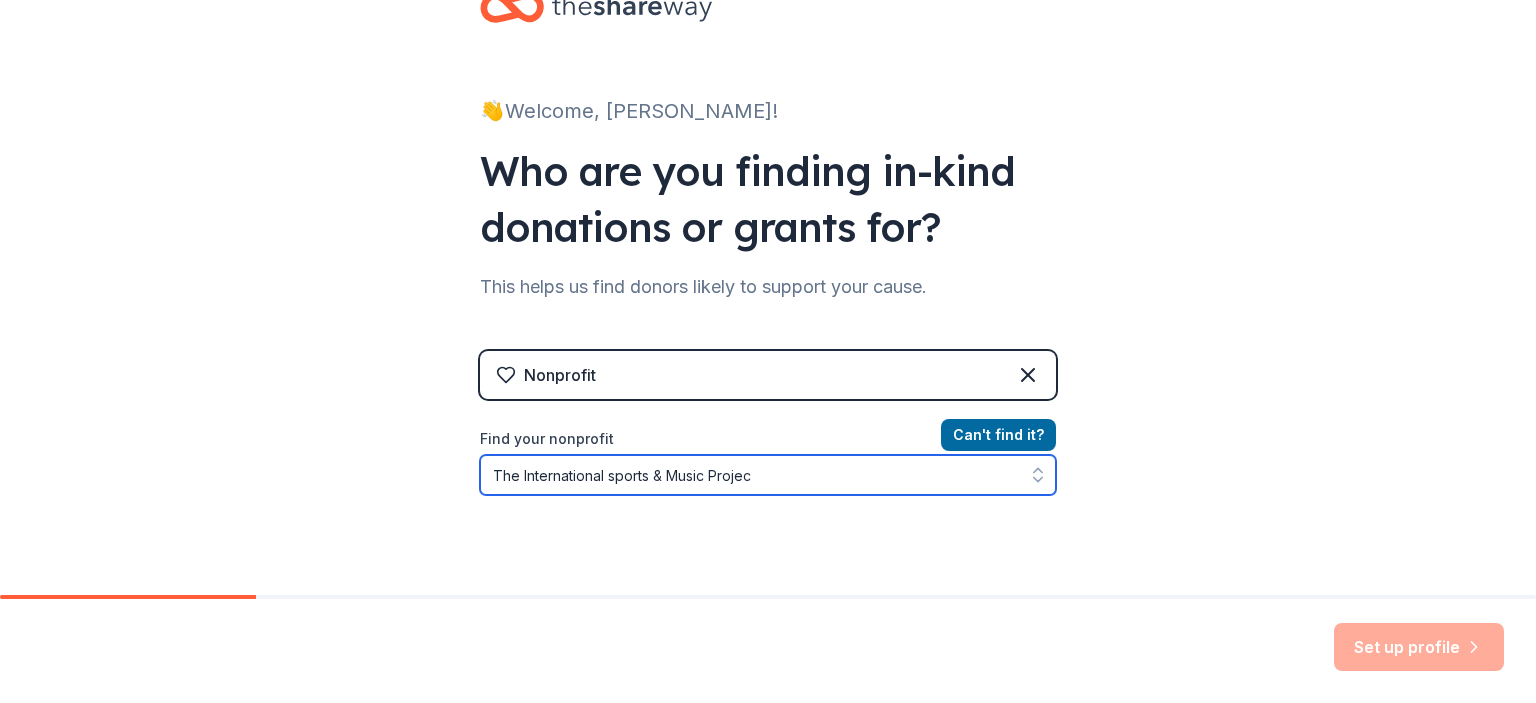 type on "The International sports & Music Project" 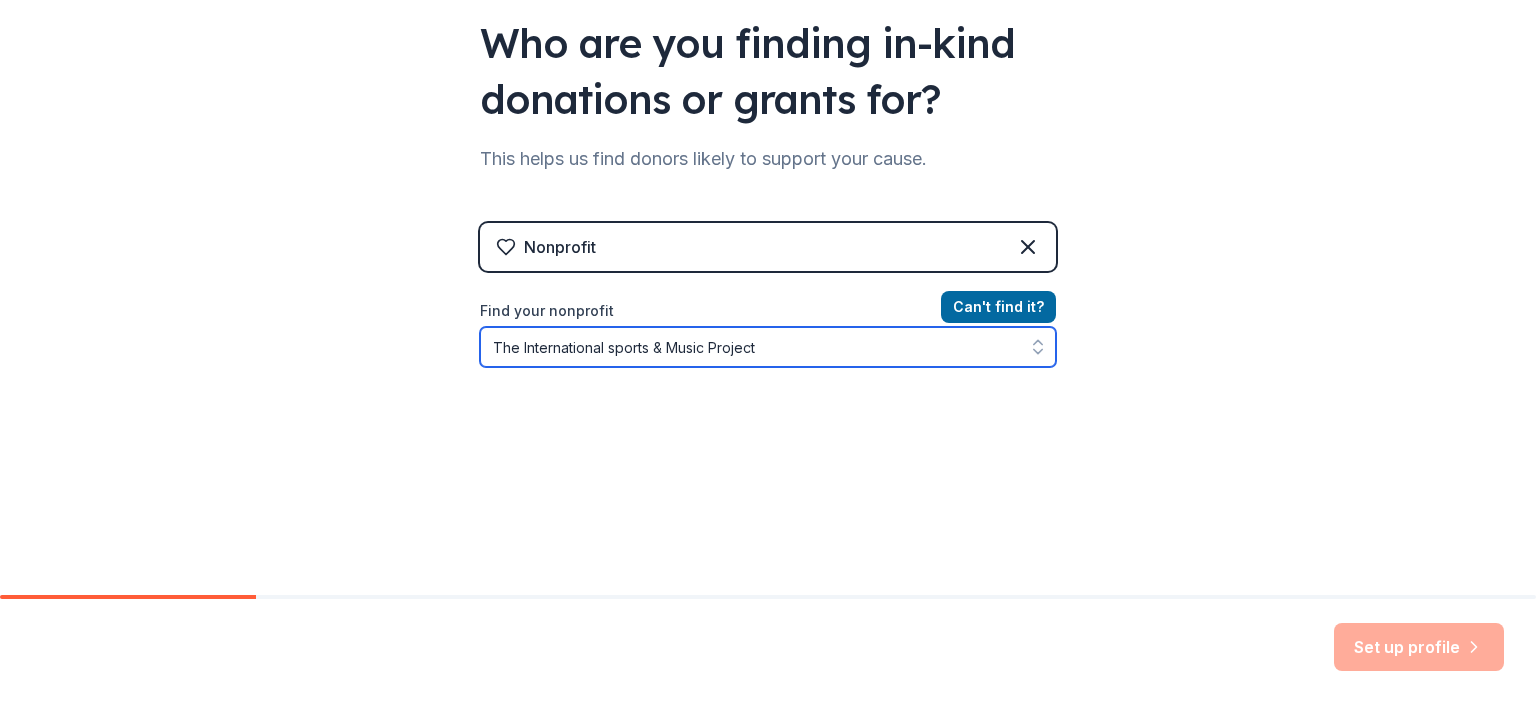 scroll, scrollTop: 192, scrollLeft: 0, axis: vertical 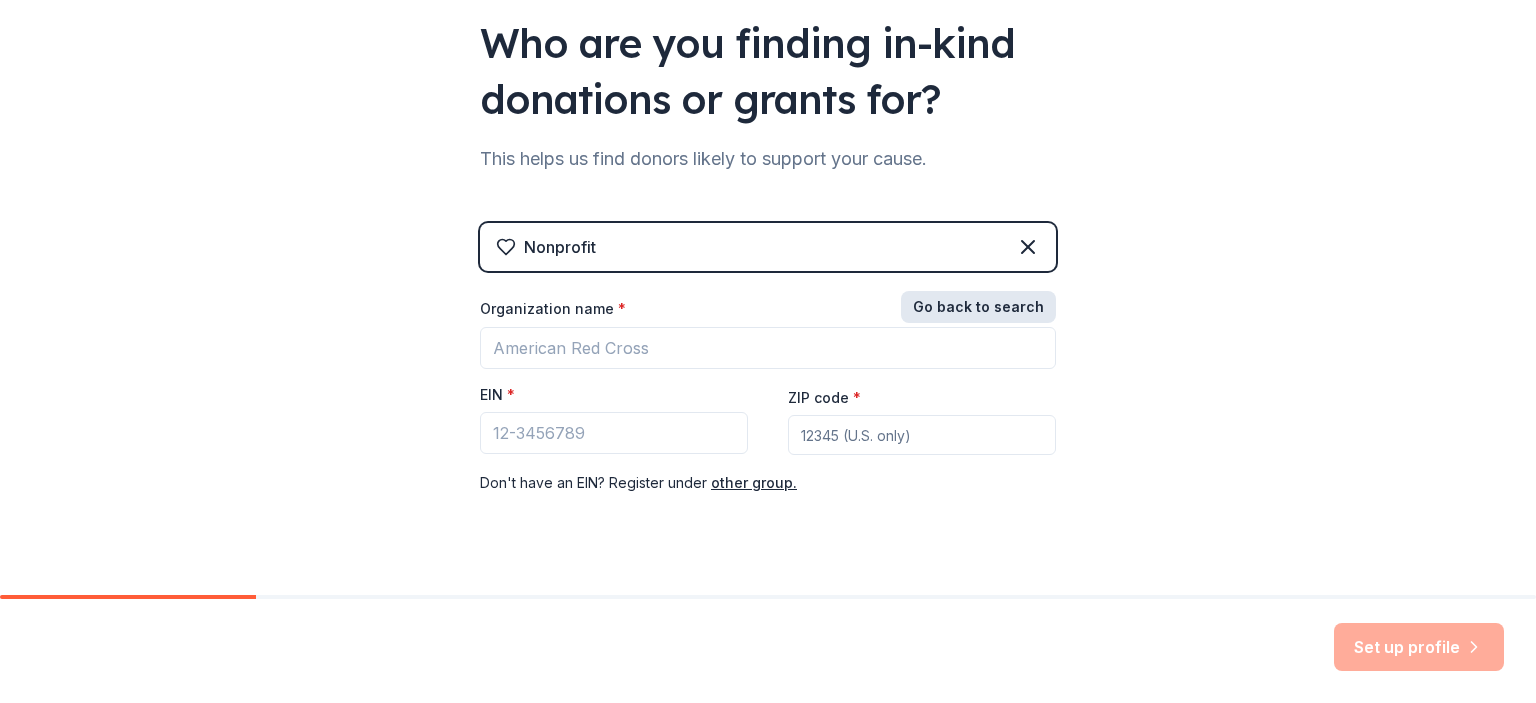 click on "Go back to search" at bounding box center (978, 307) 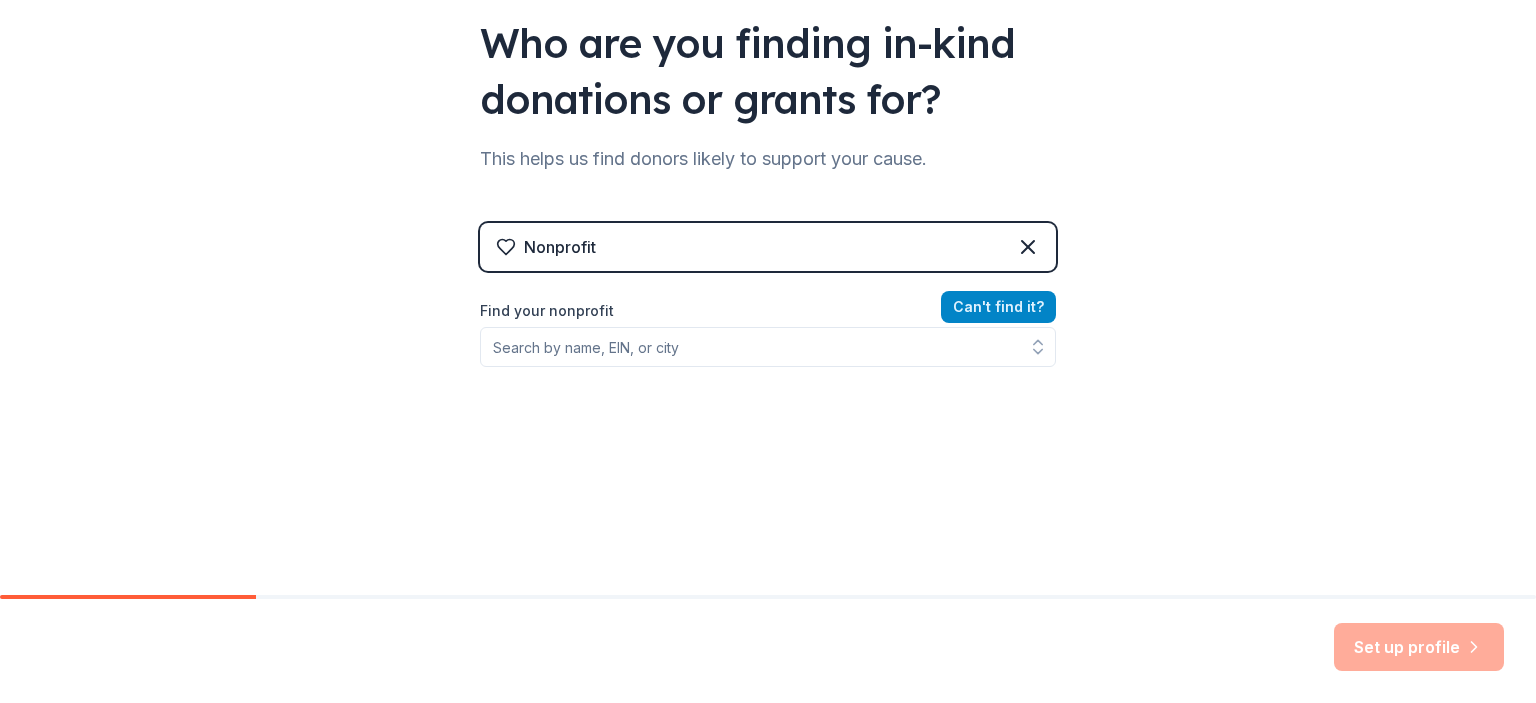 click on "Can ' t find it?" at bounding box center [998, 307] 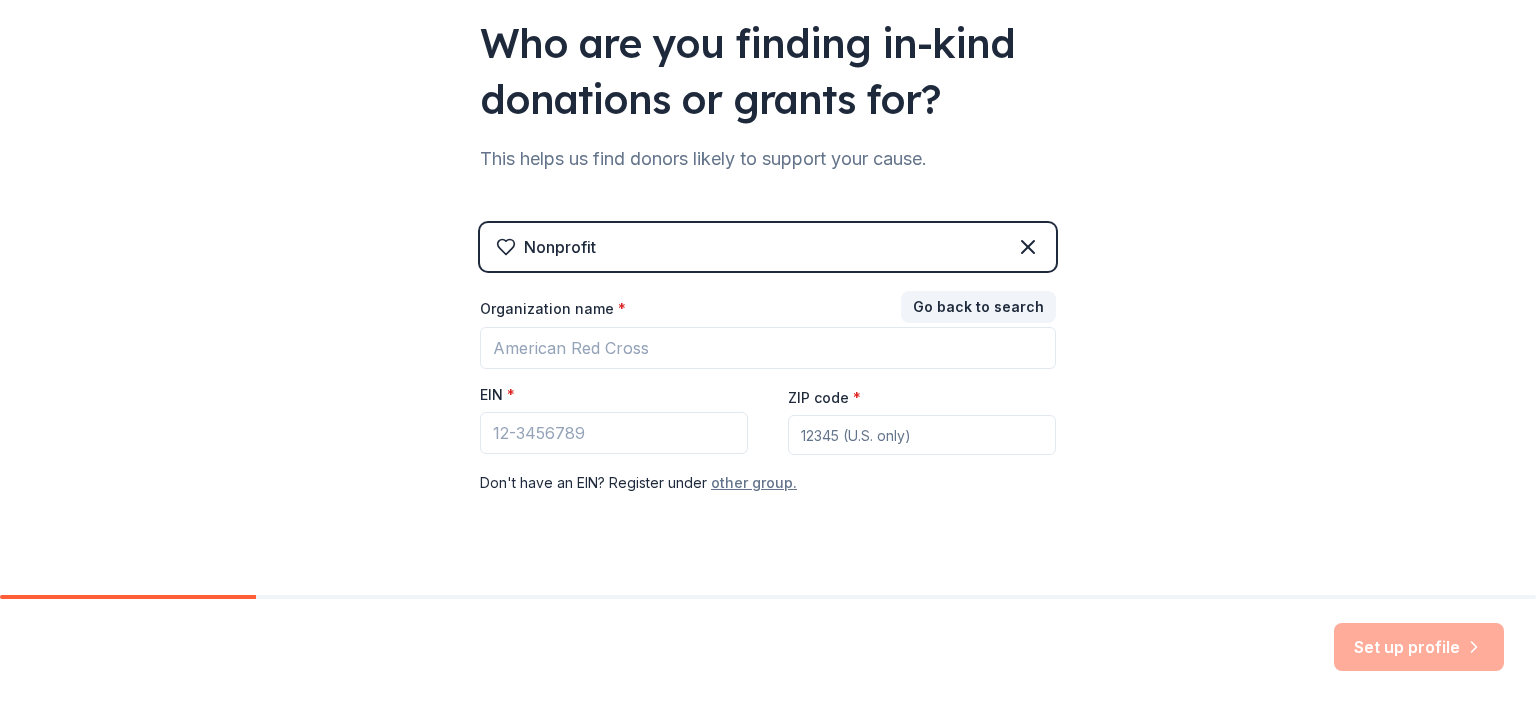 click on "other group." at bounding box center [754, 483] 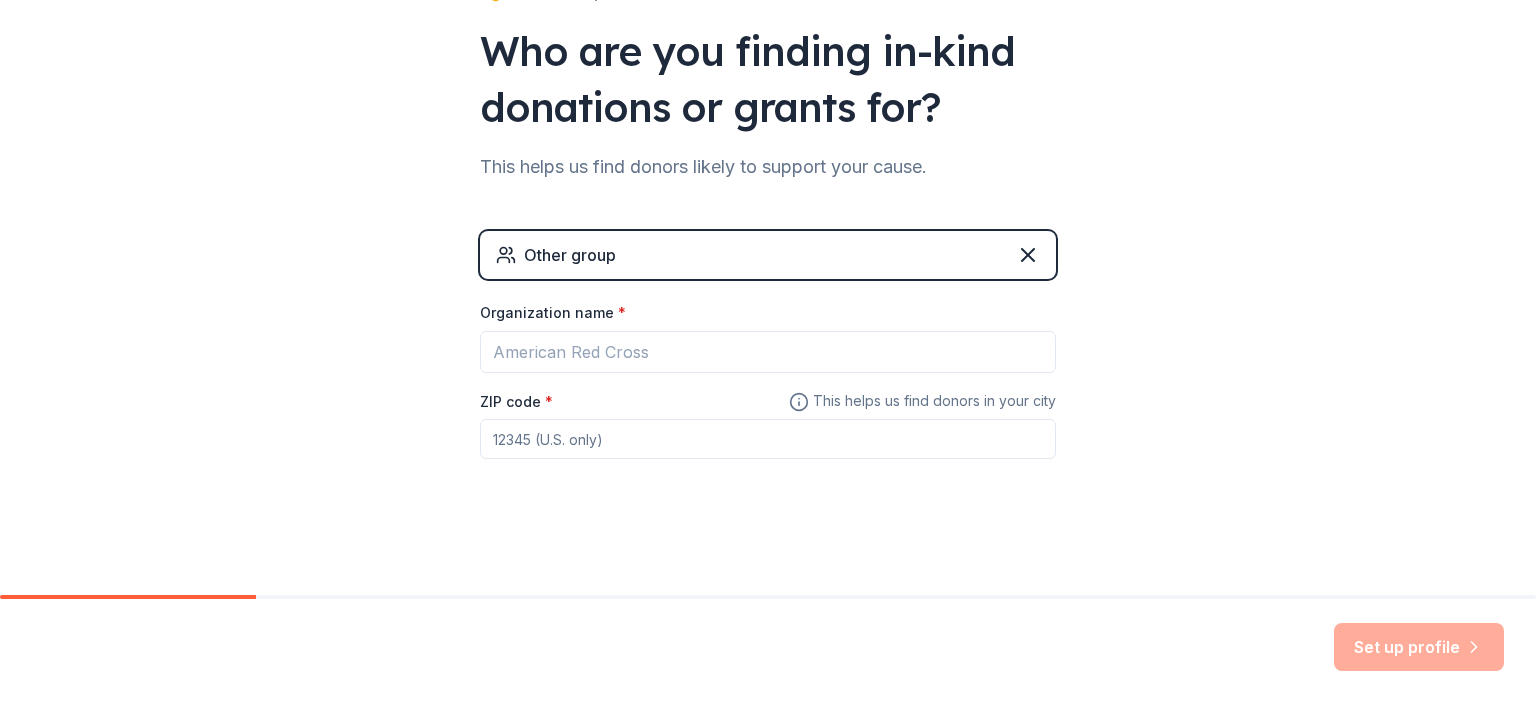 scroll, scrollTop: 184, scrollLeft: 0, axis: vertical 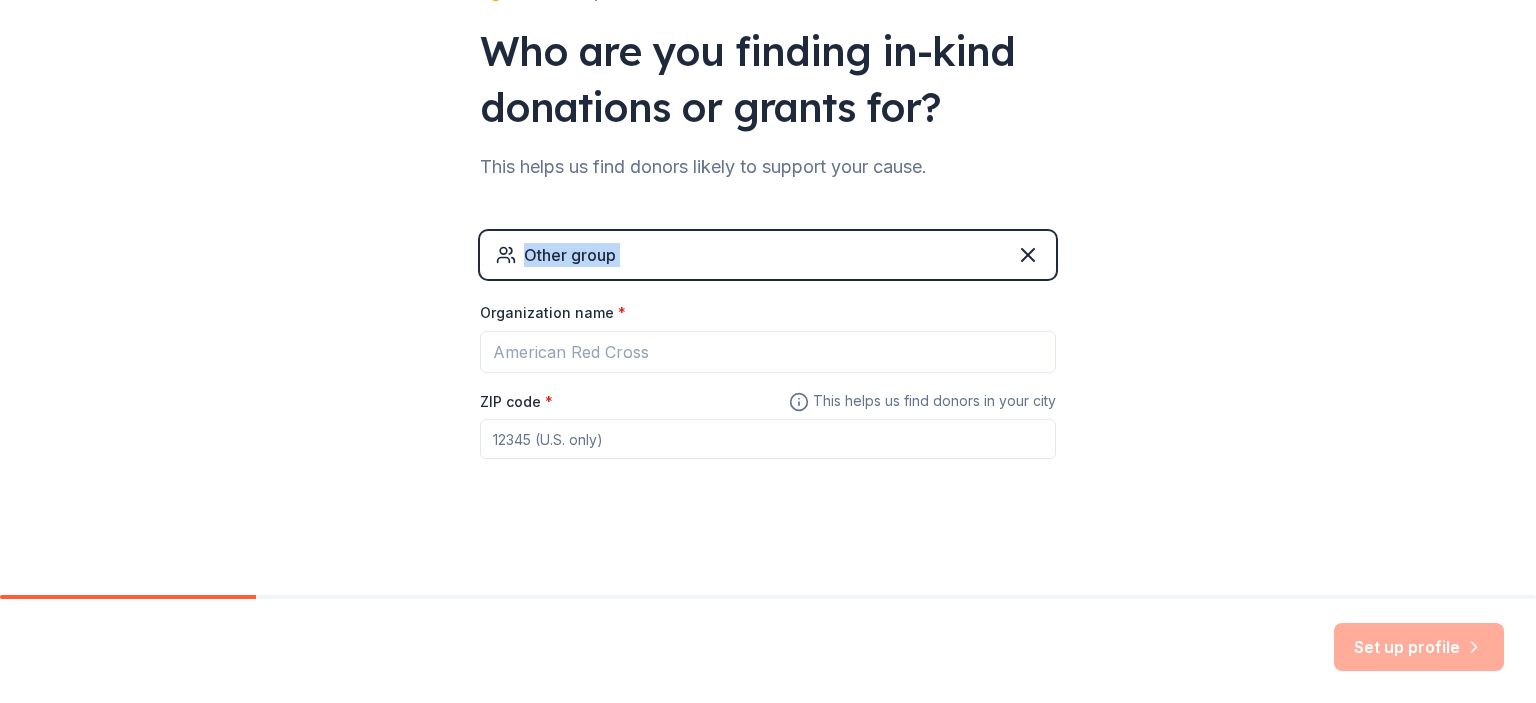 click on "Other group" at bounding box center (768, 255) 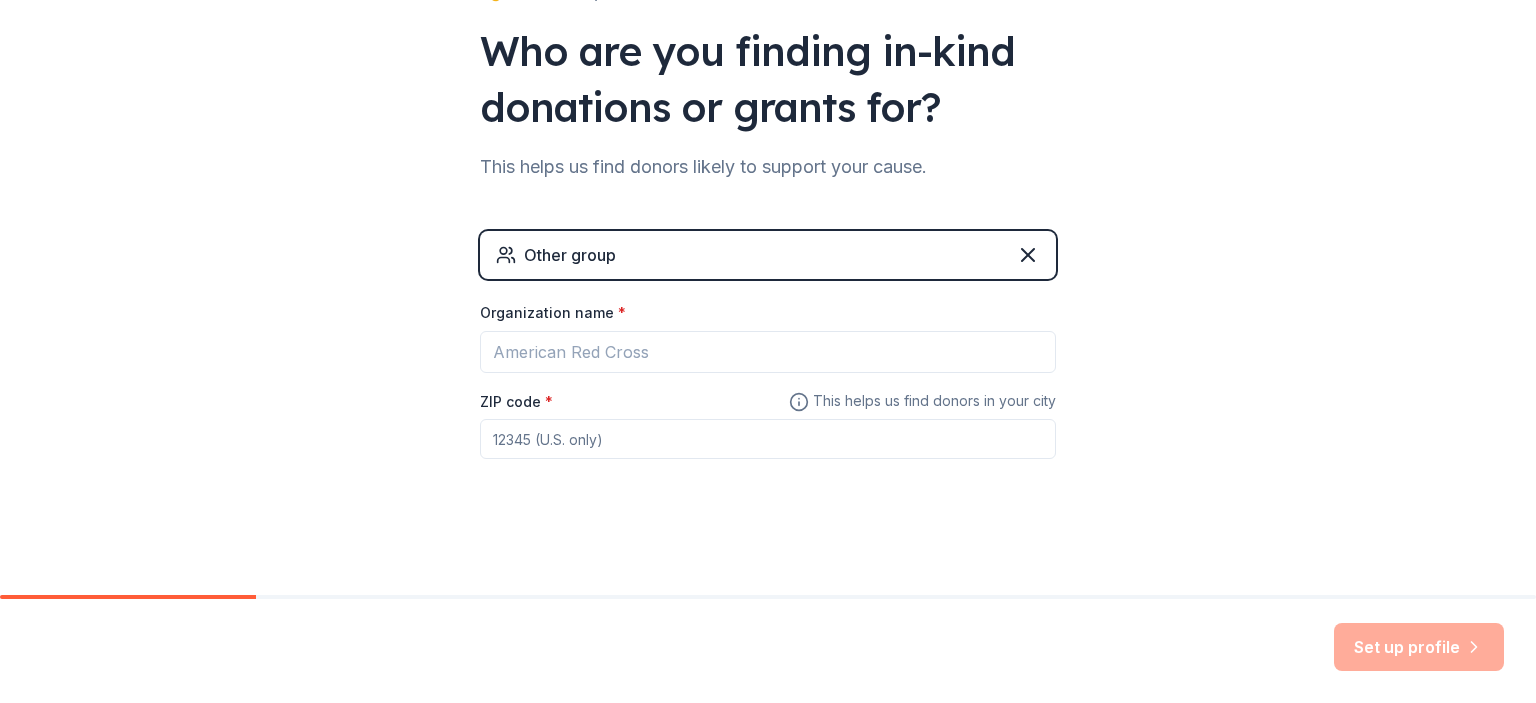click on "Organization name *" at bounding box center (553, 313) 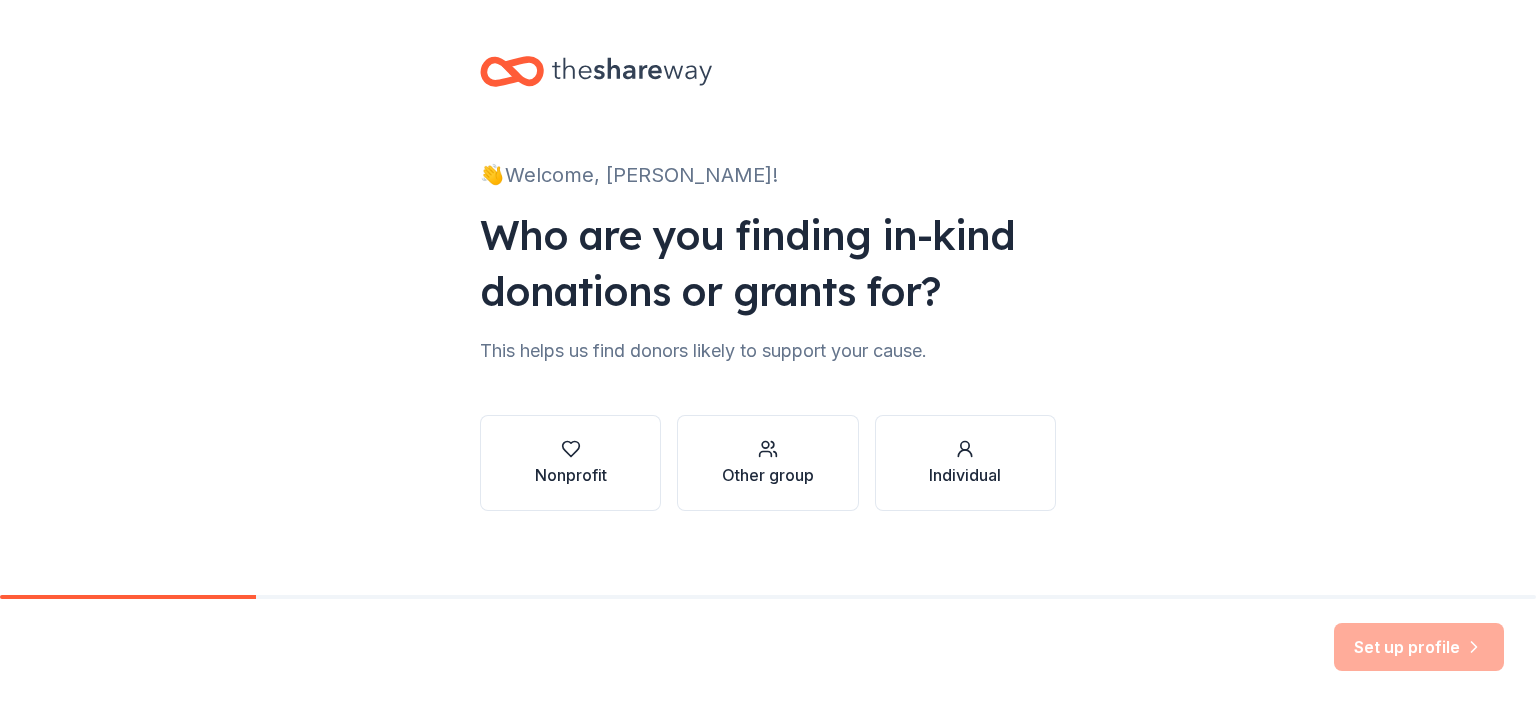 scroll, scrollTop: 0, scrollLeft: 0, axis: both 